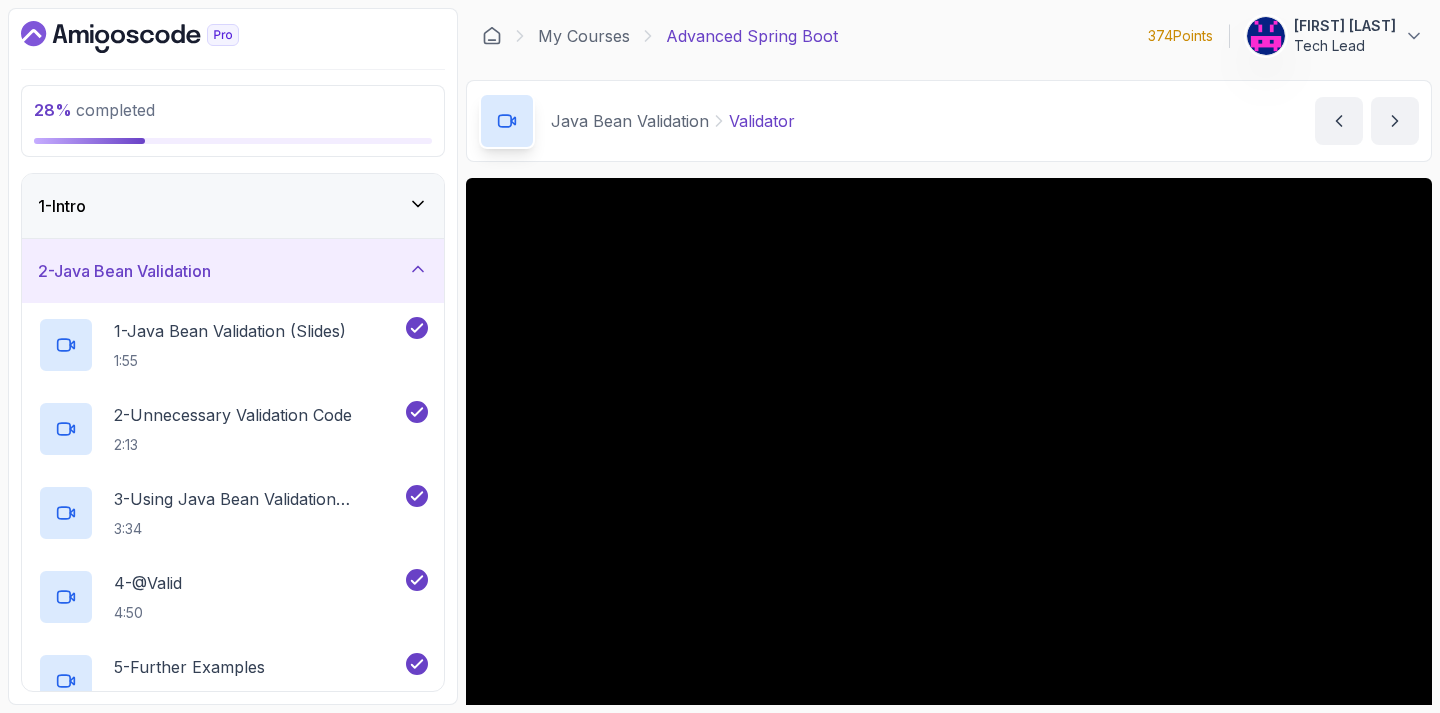 scroll, scrollTop: 0, scrollLeft: 0, axis: both 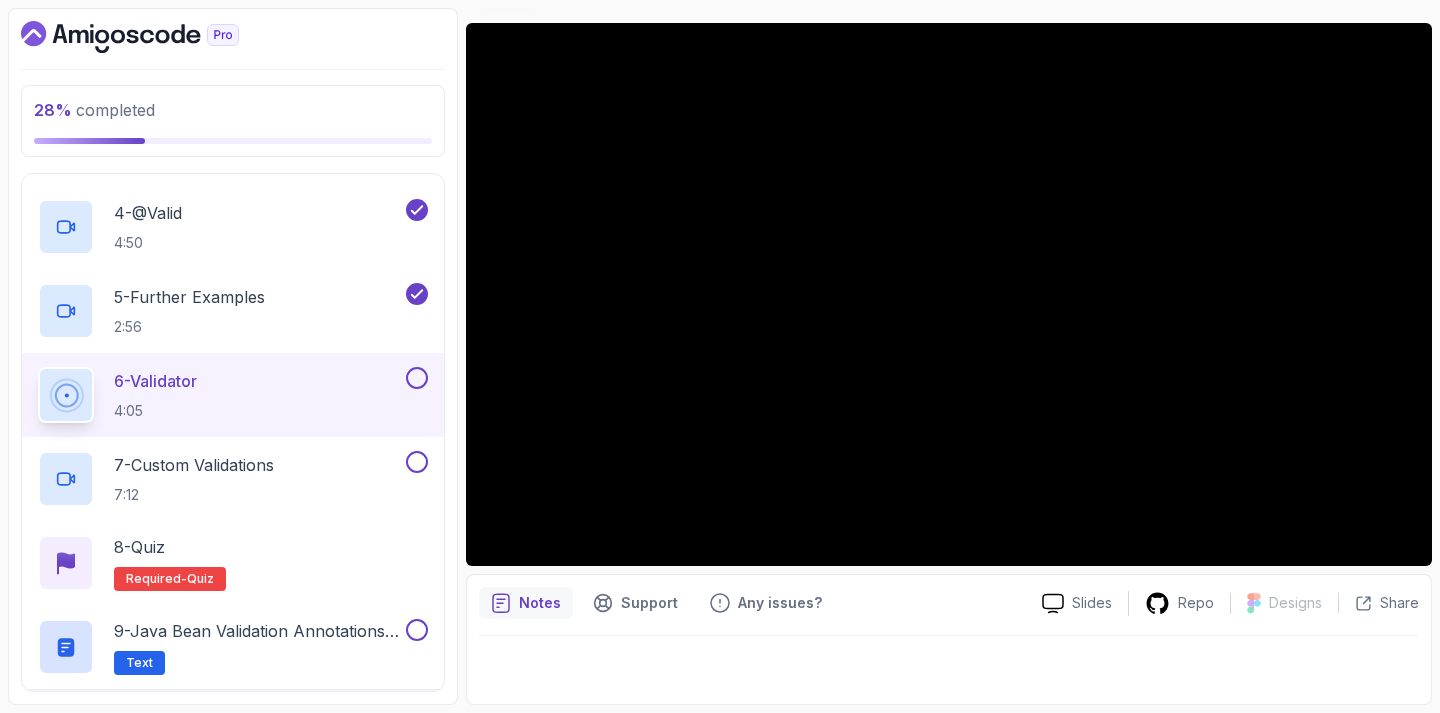 click on "6  -  Validator 4:05" at bounding box center [220, 395] 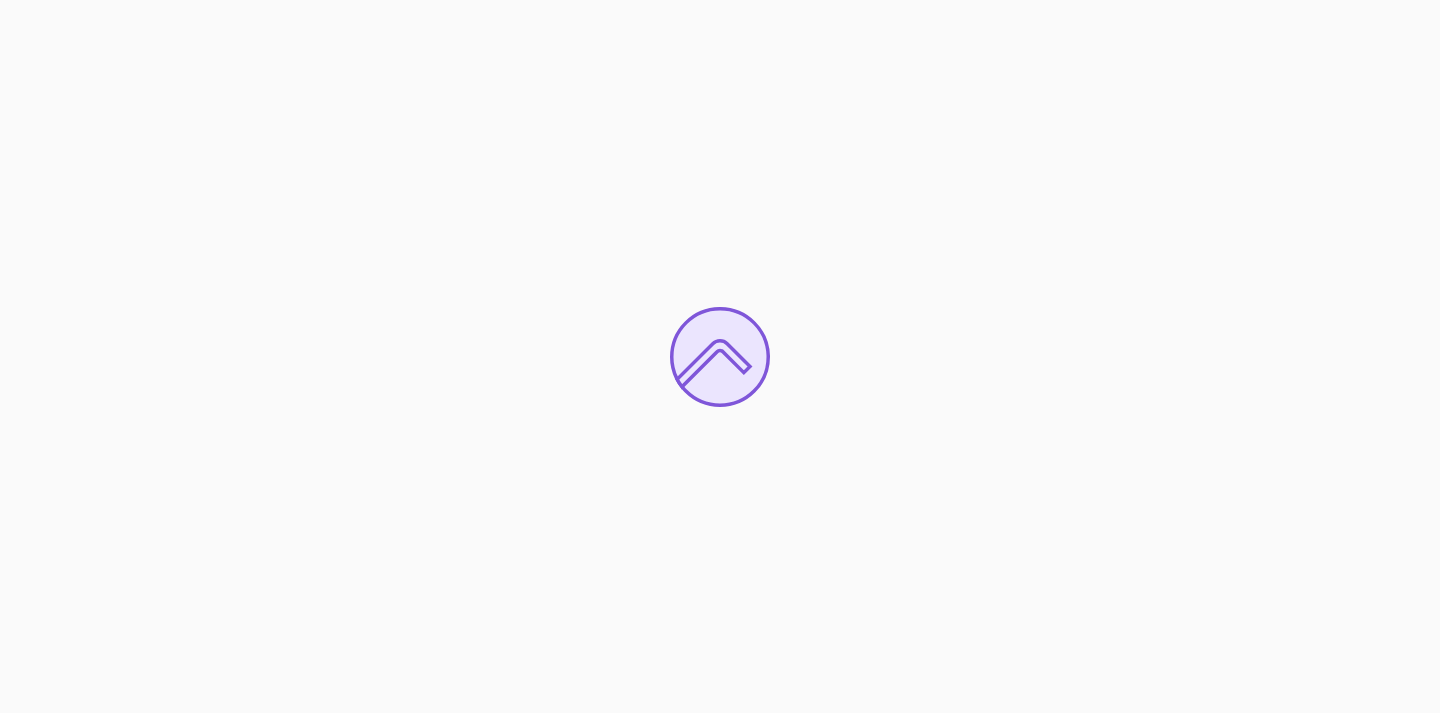 scroll, scrollTop: 0, scrollLeft: 0, axis: both 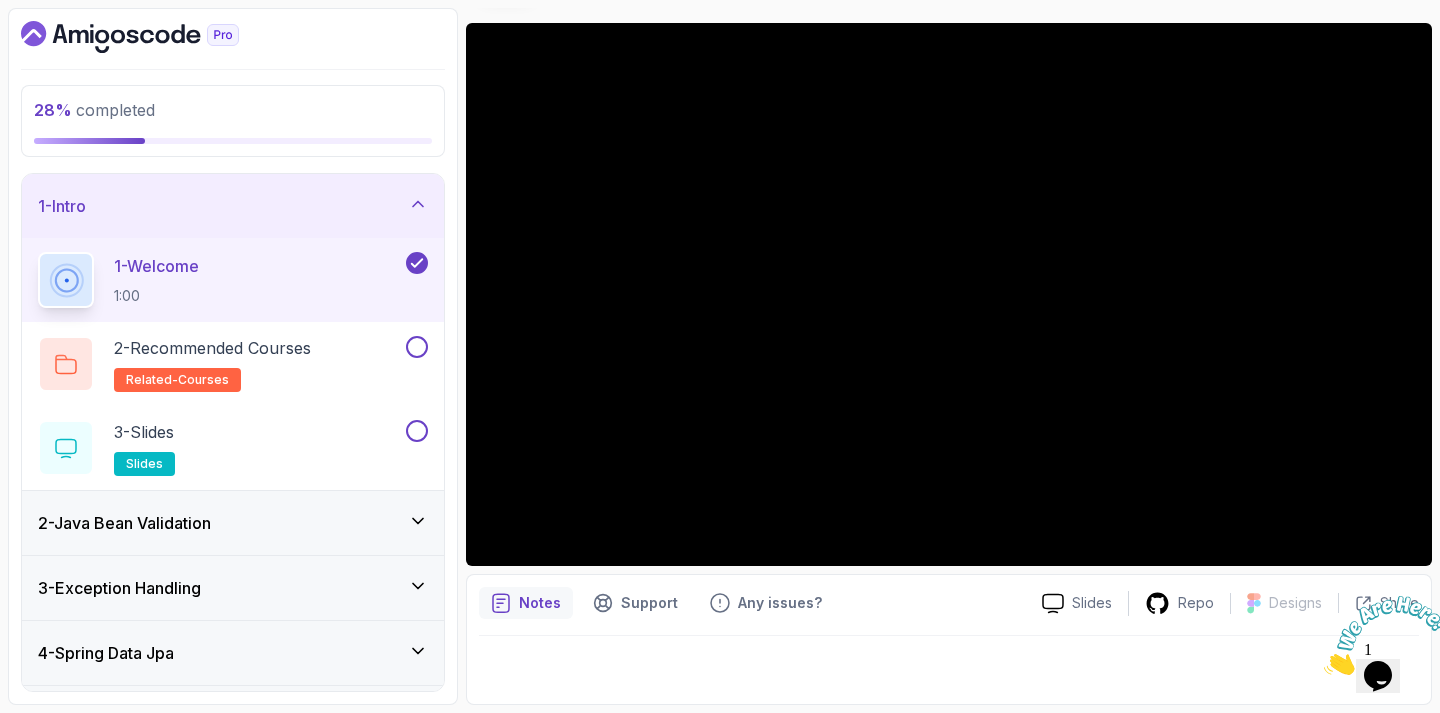 click on "2  -  Java Bean Validation" at bounding box center [233, 523] 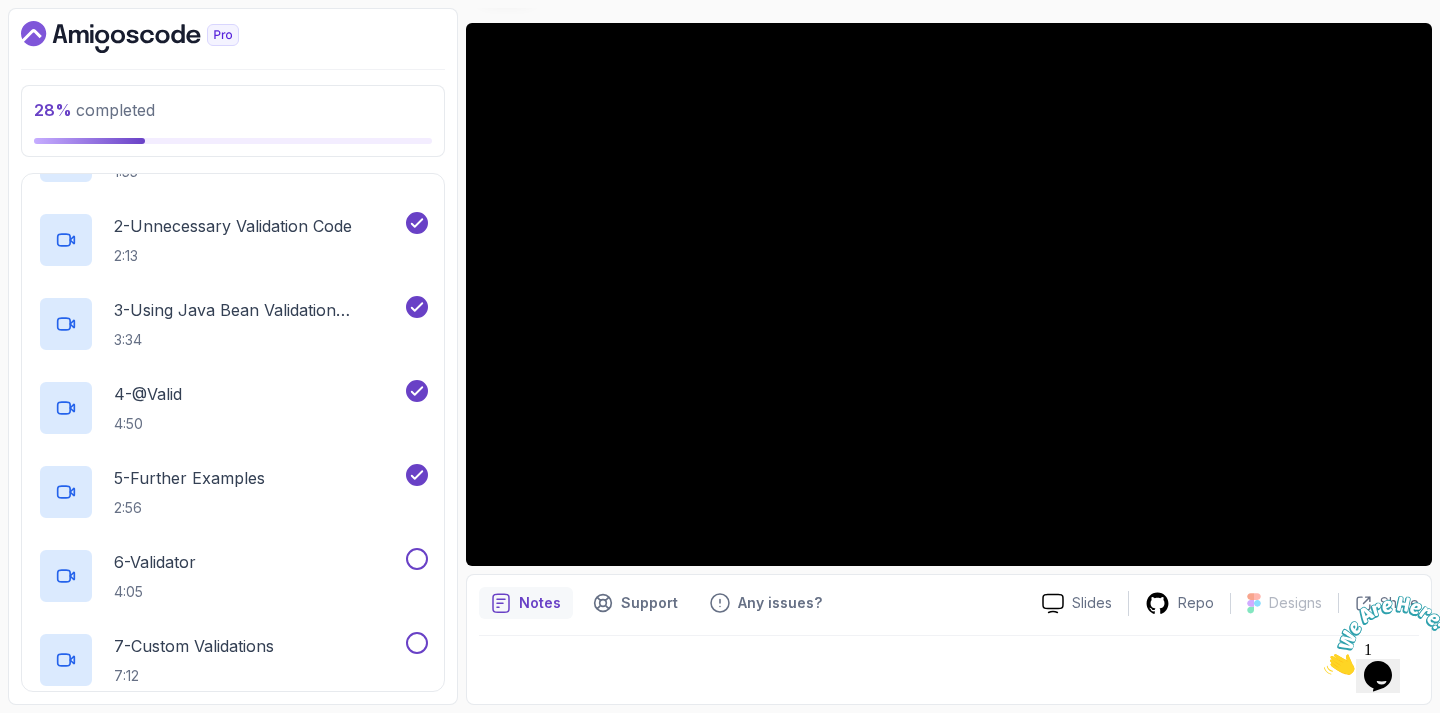 scroll, scrollTop: 193, scrollLeft: 0, axis: vertical 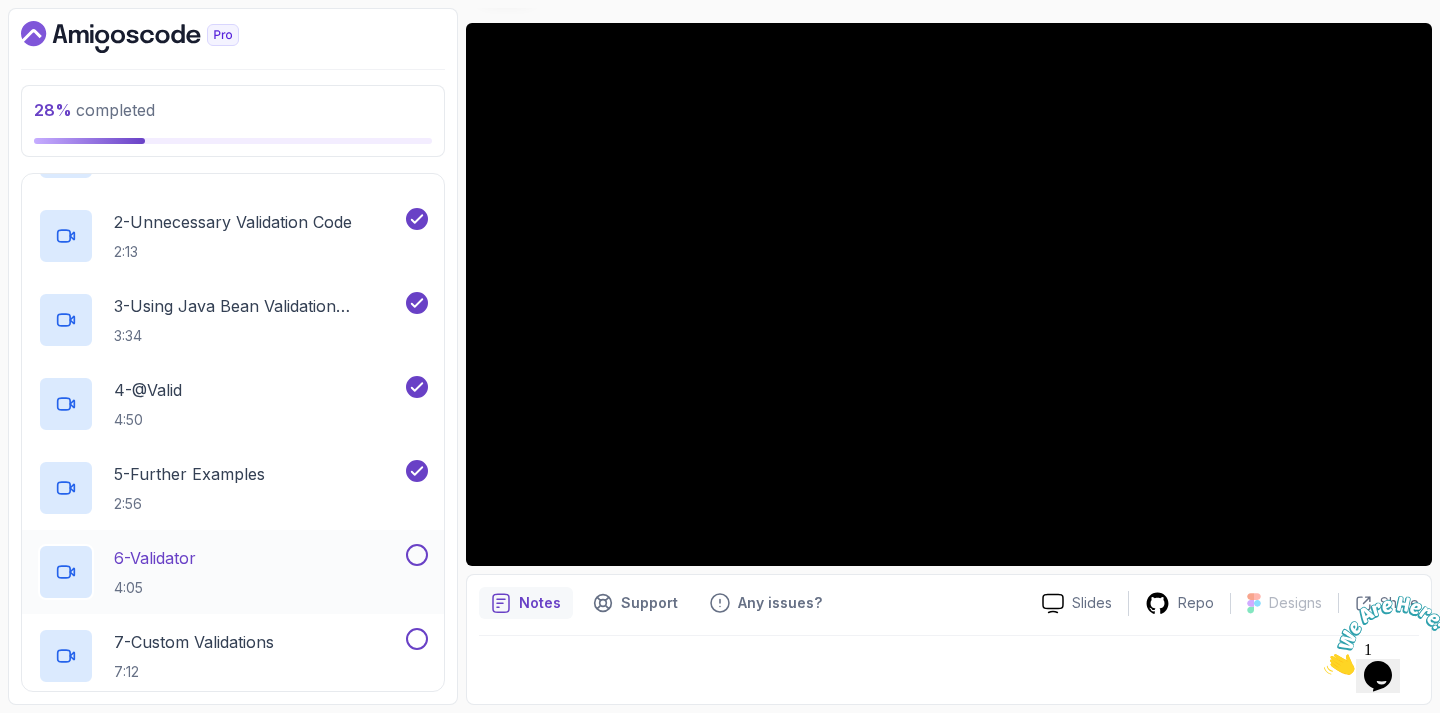 click on "6  -  Validator 4:05" at bounding box center (220, 572) 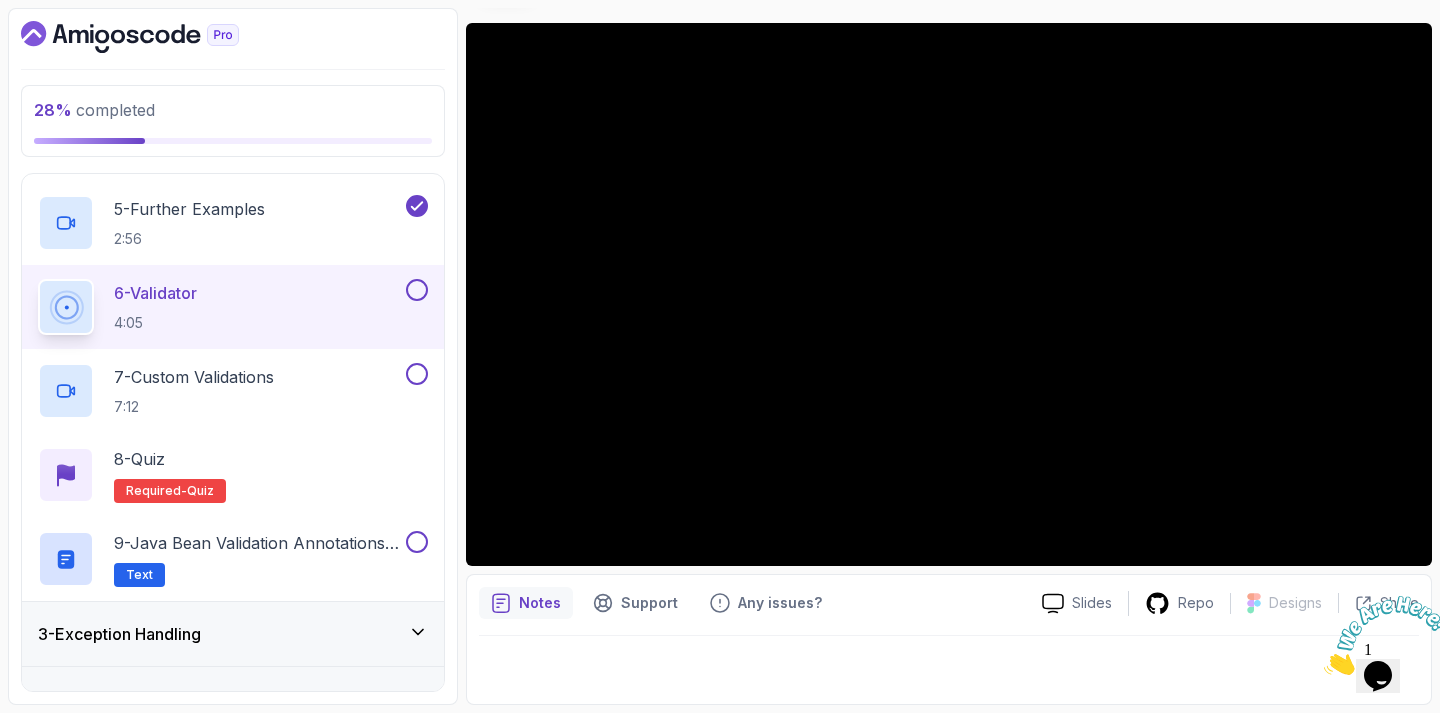 scroll, scrollTop: 463, scrollLeft: 0, axis: vertical 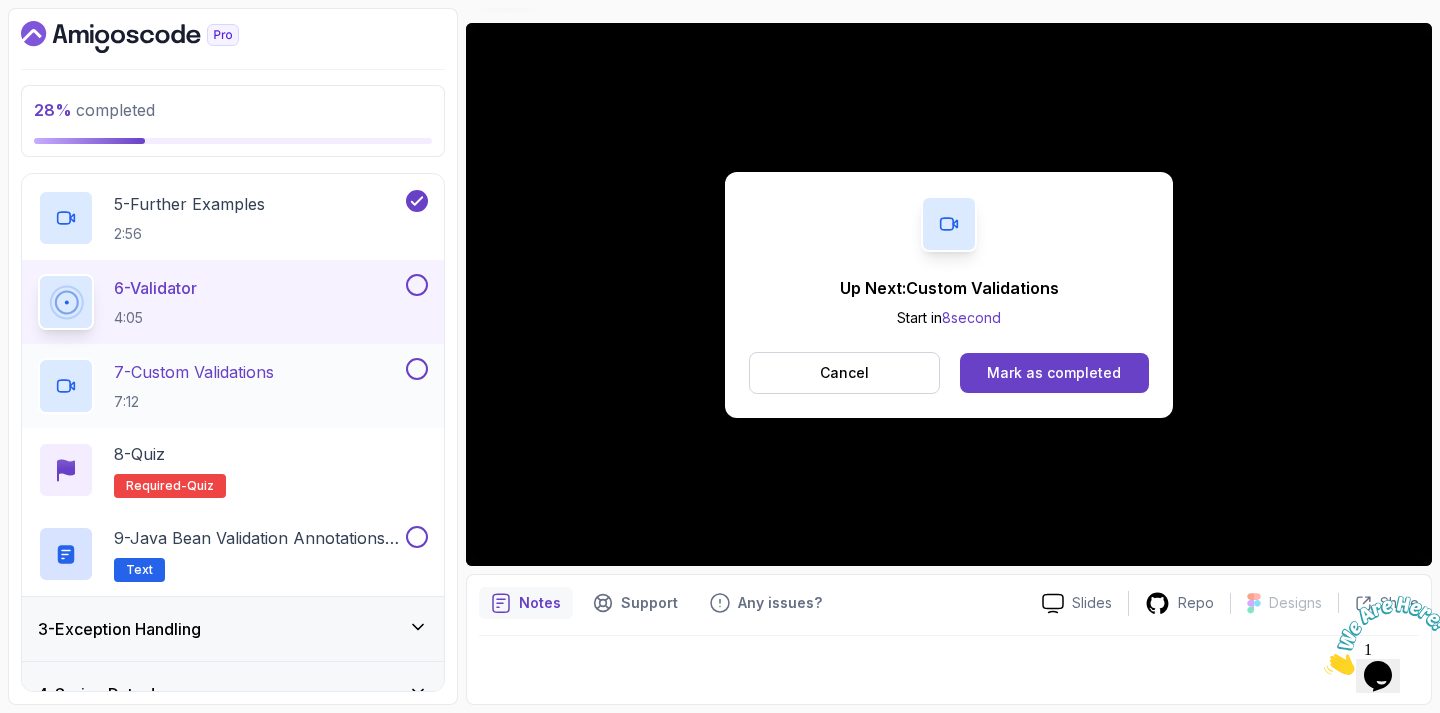 click on "7  -  Custom Validations" at bounding box center [194, 372] 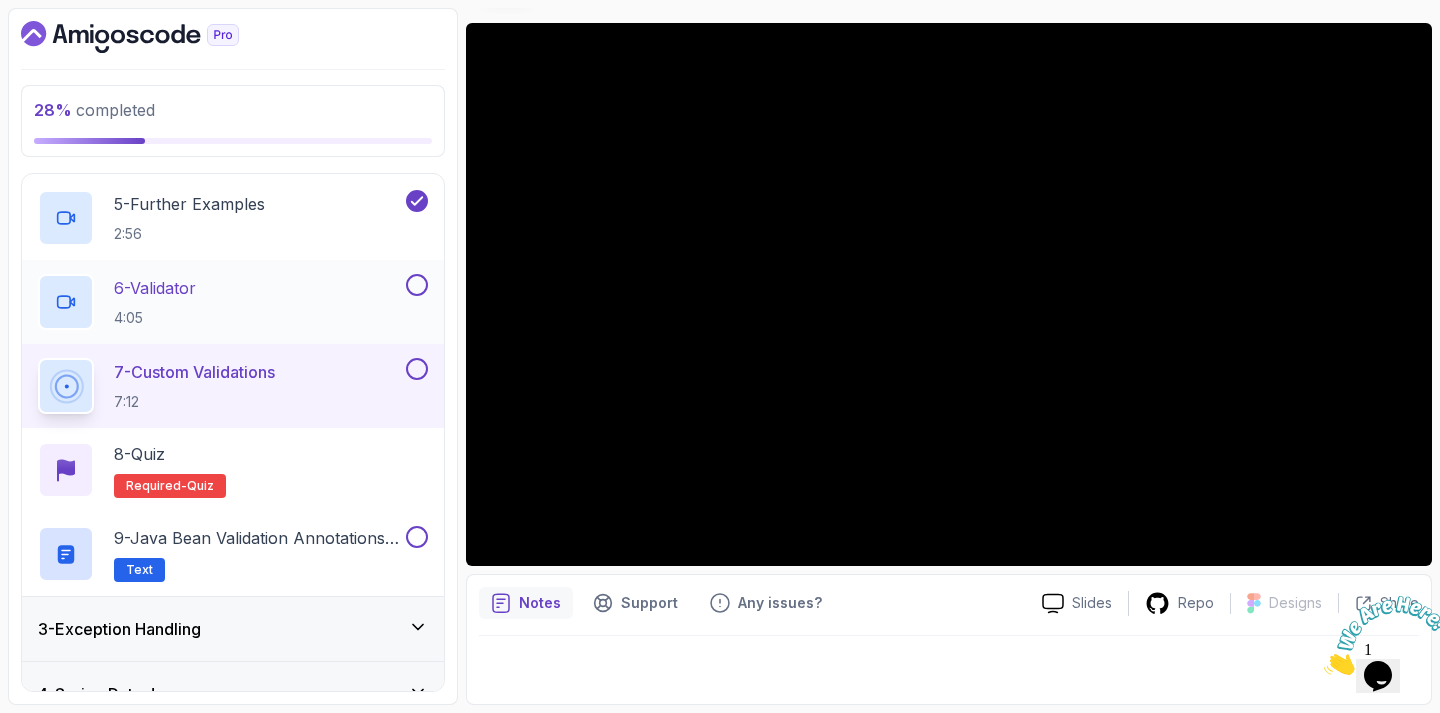 click on "6  -  Validator 4:05" at bounding box center (220, 302) 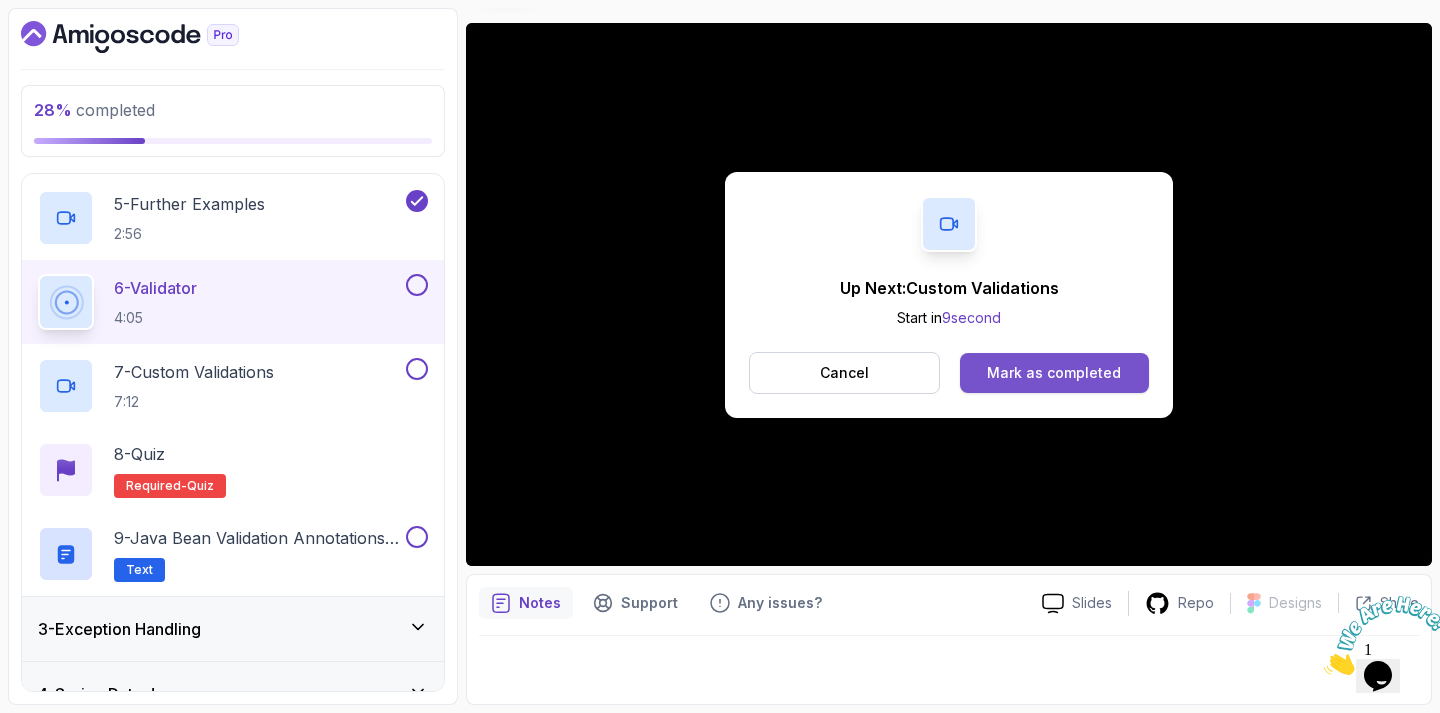 click on "Mark as completed" at bounding box center (1054, 373) 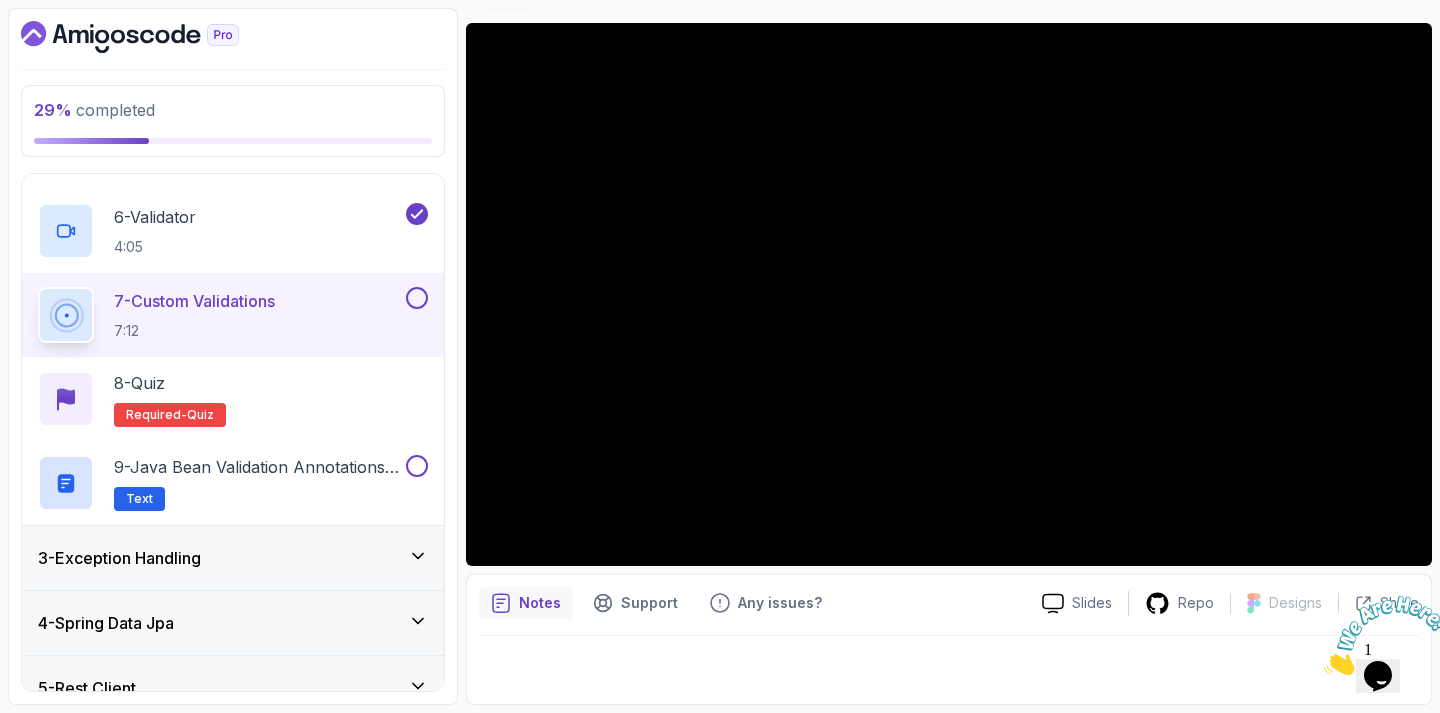 scroll, scrollTop: 533, scrollLeft: 0, axis: vertical 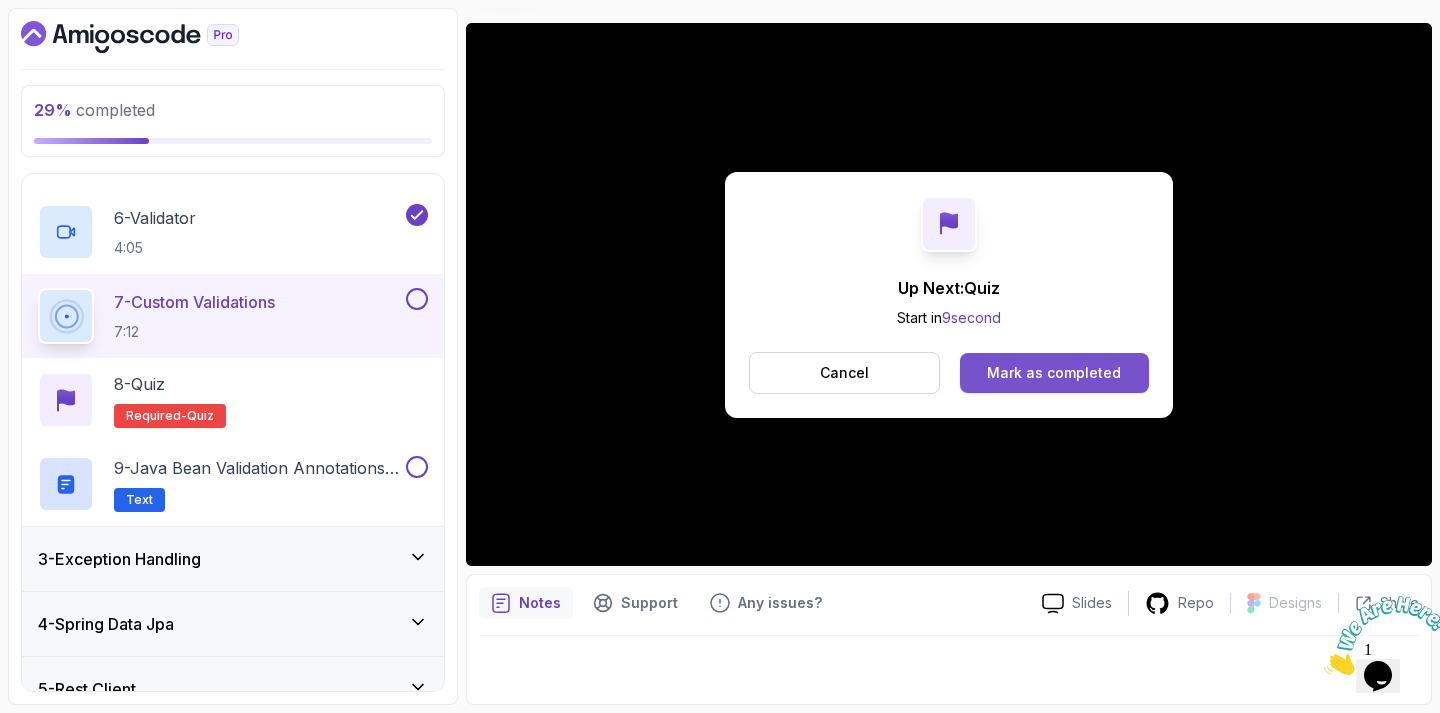 click on "Mark as completed" at bounding box center [1054, 373] 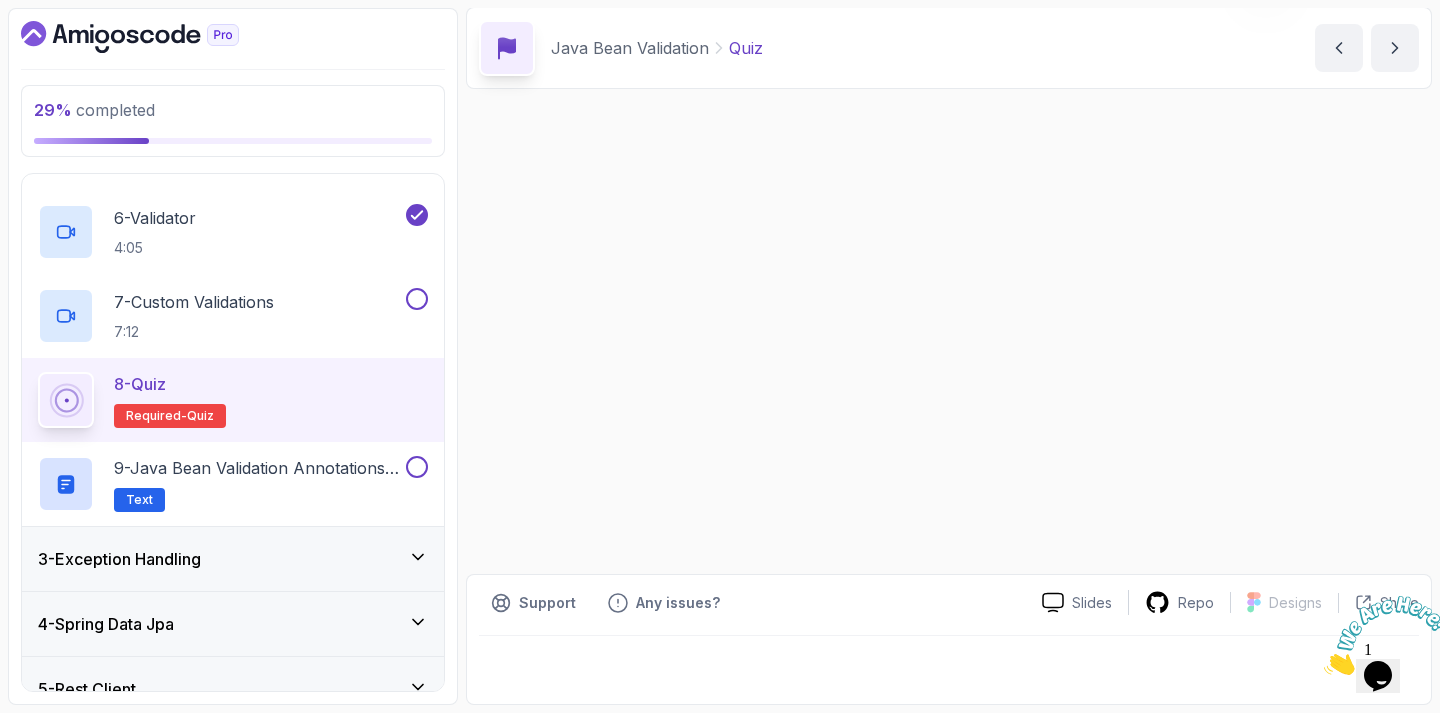 scroll, scrollTop: 0, scrollLeft: 0, axis: both 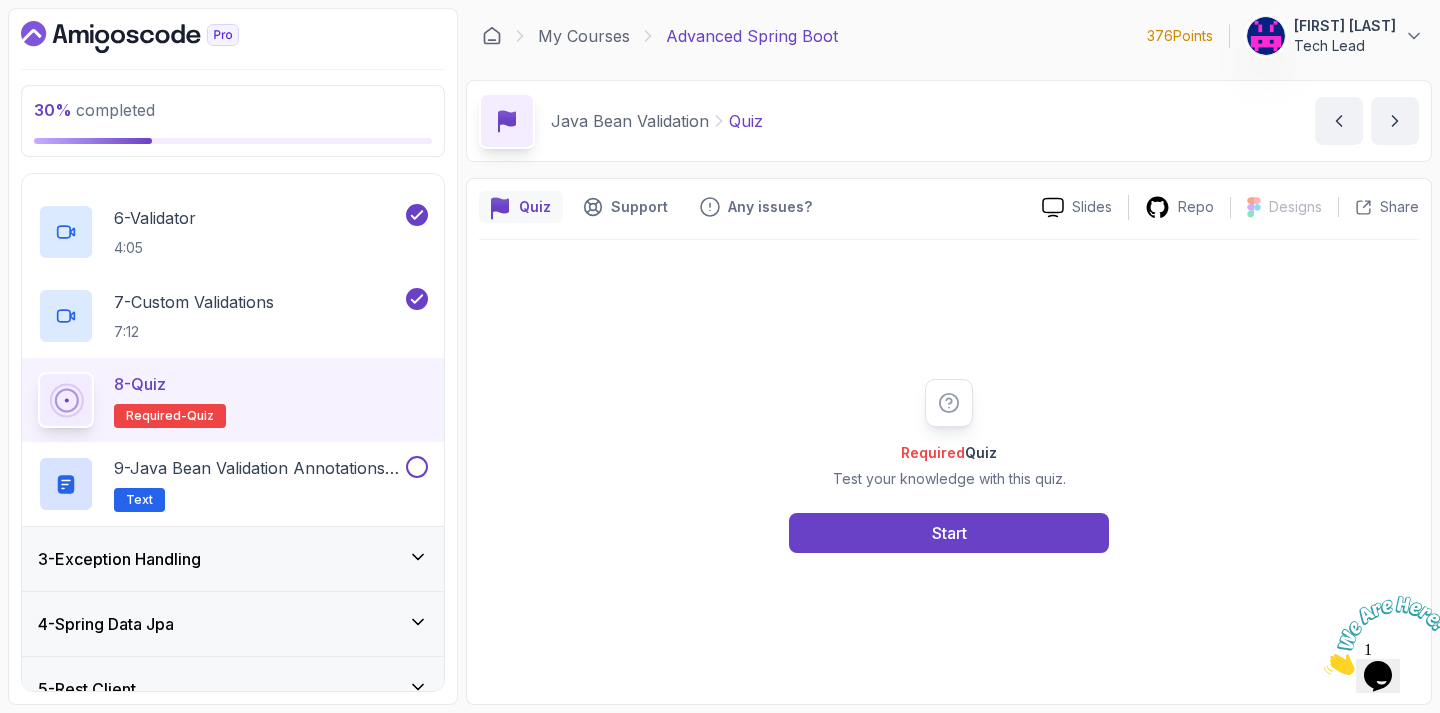 click on "3  -  Exception Handling" at bounding box center (233, 559) 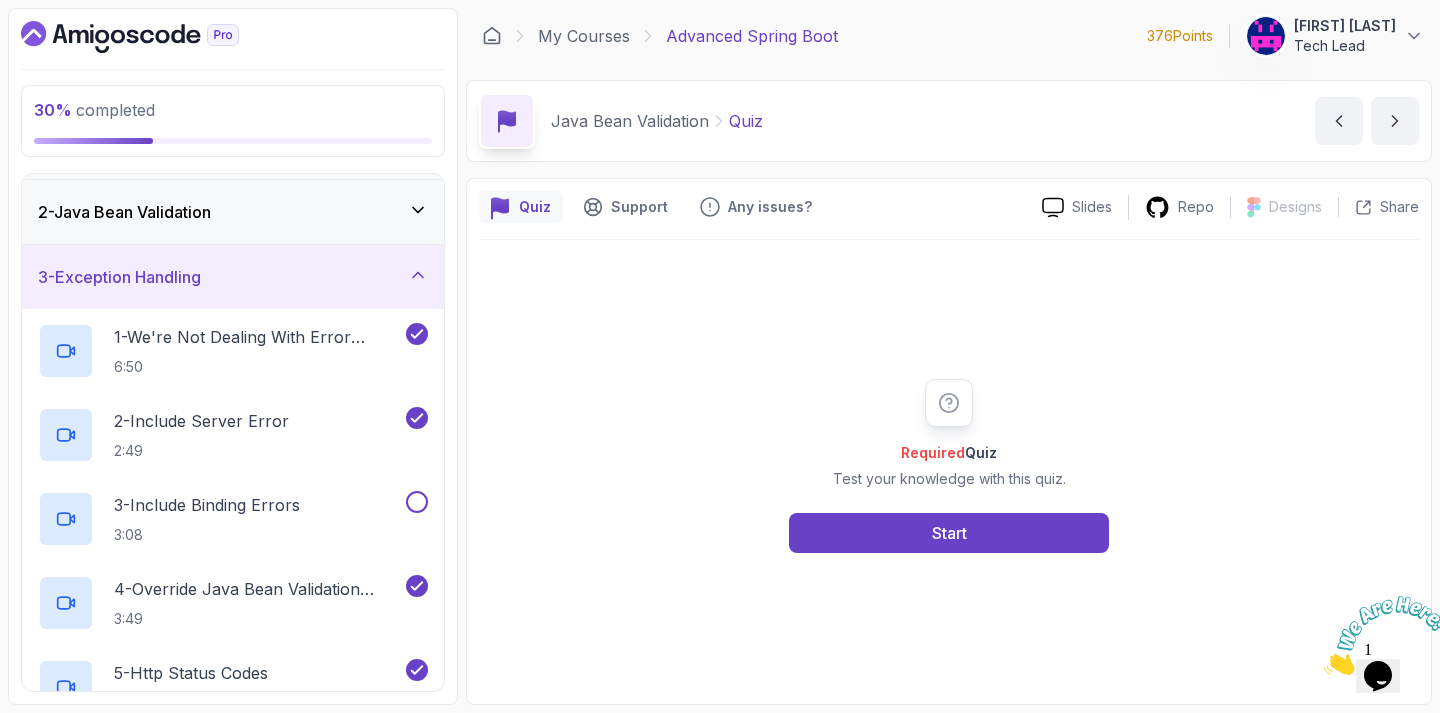 scroll, scrollTop: 51, scrollLeft: 0, axis: vertical 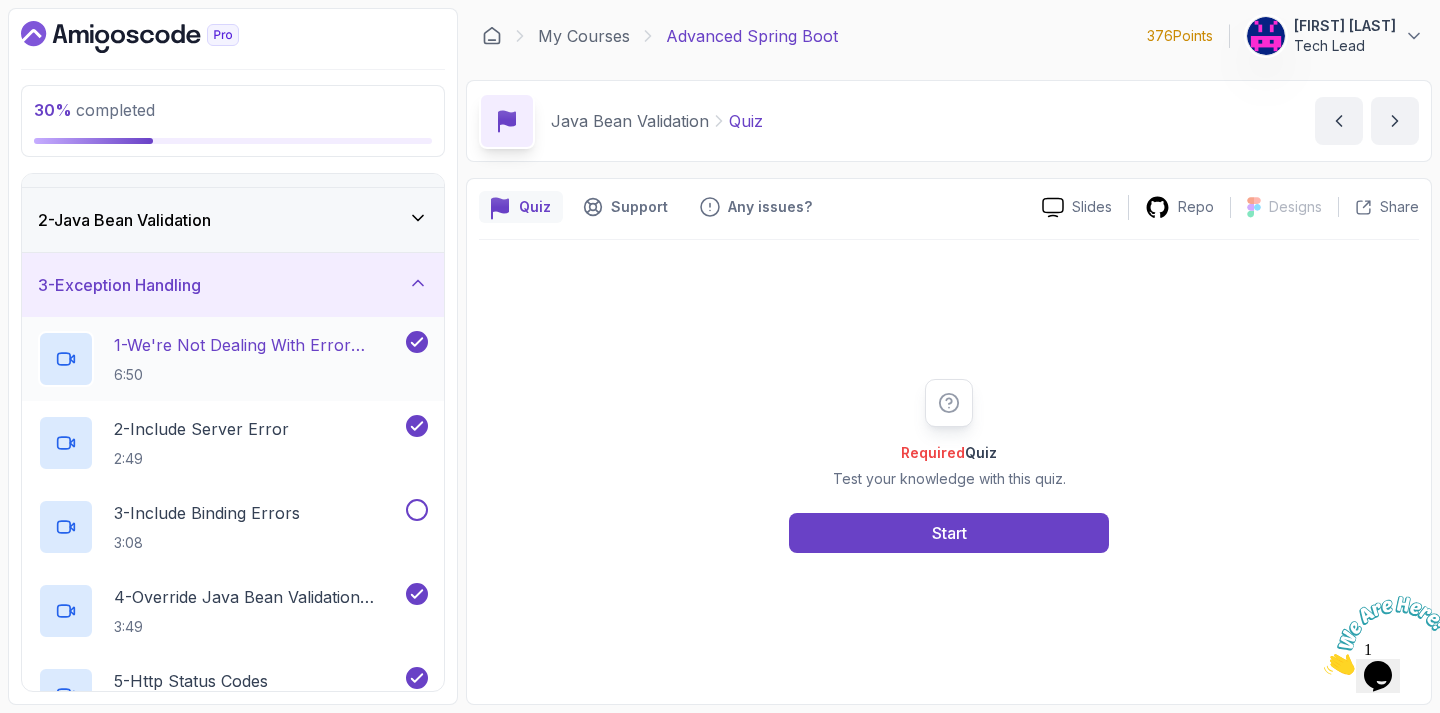 click on "1  -  We're Not Dealing With Error Properply" at bounding box center [258, 345] 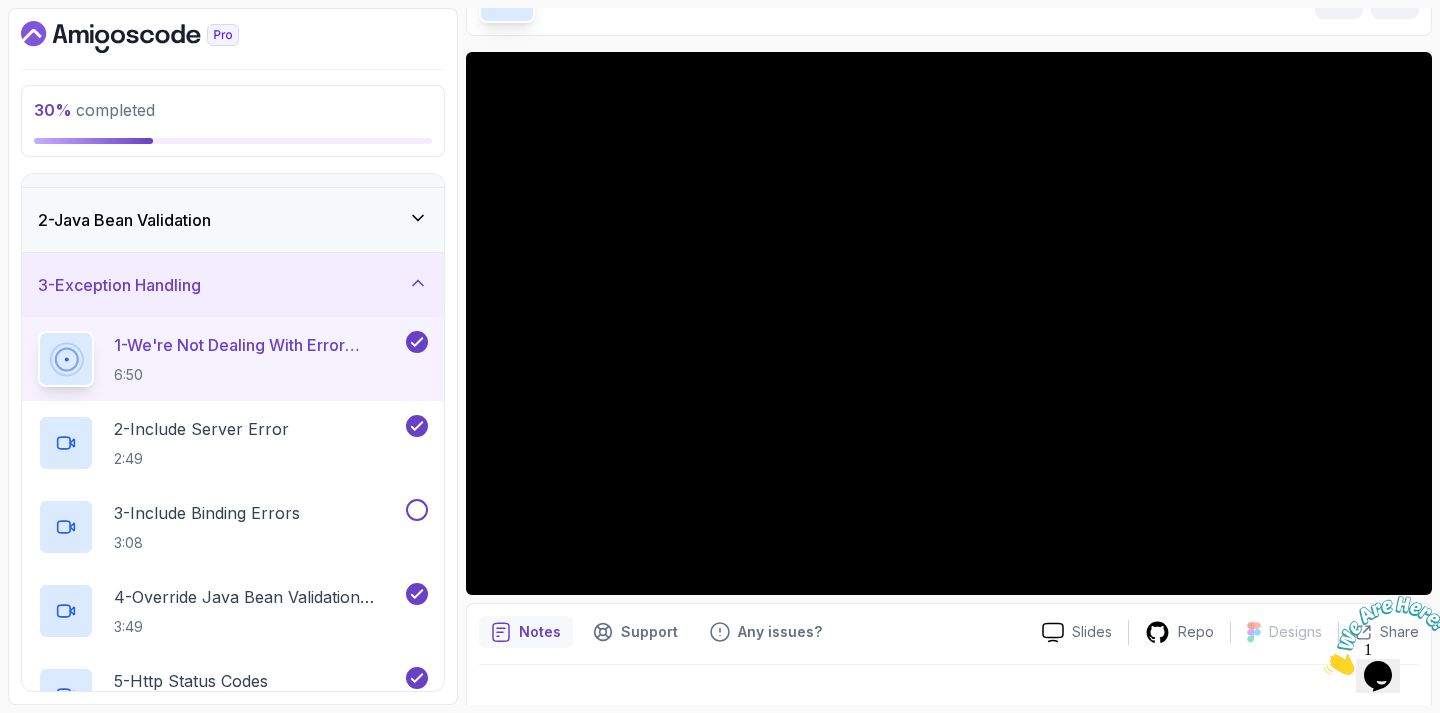 scroll, scrollTop: 146, scrollLeft: 0, axis: vertical 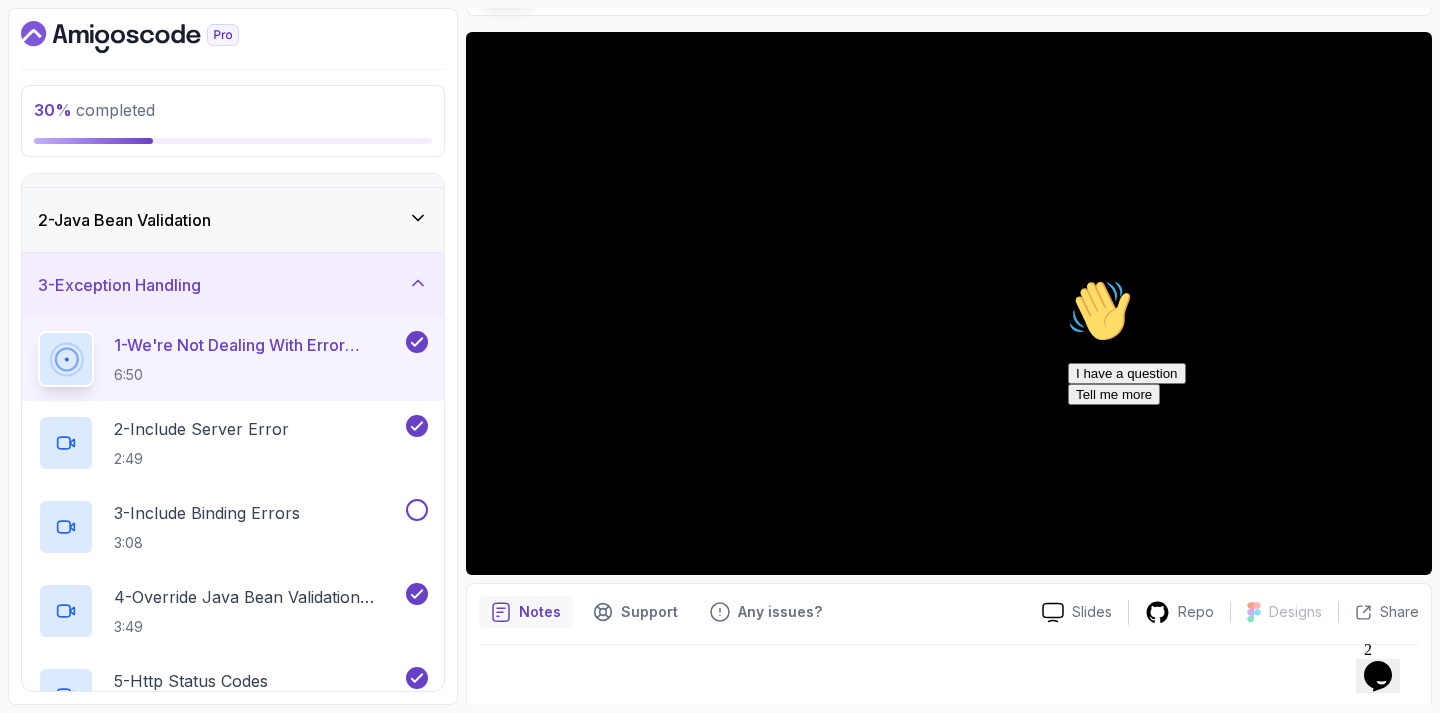 click at bounding box center [1068, 279] 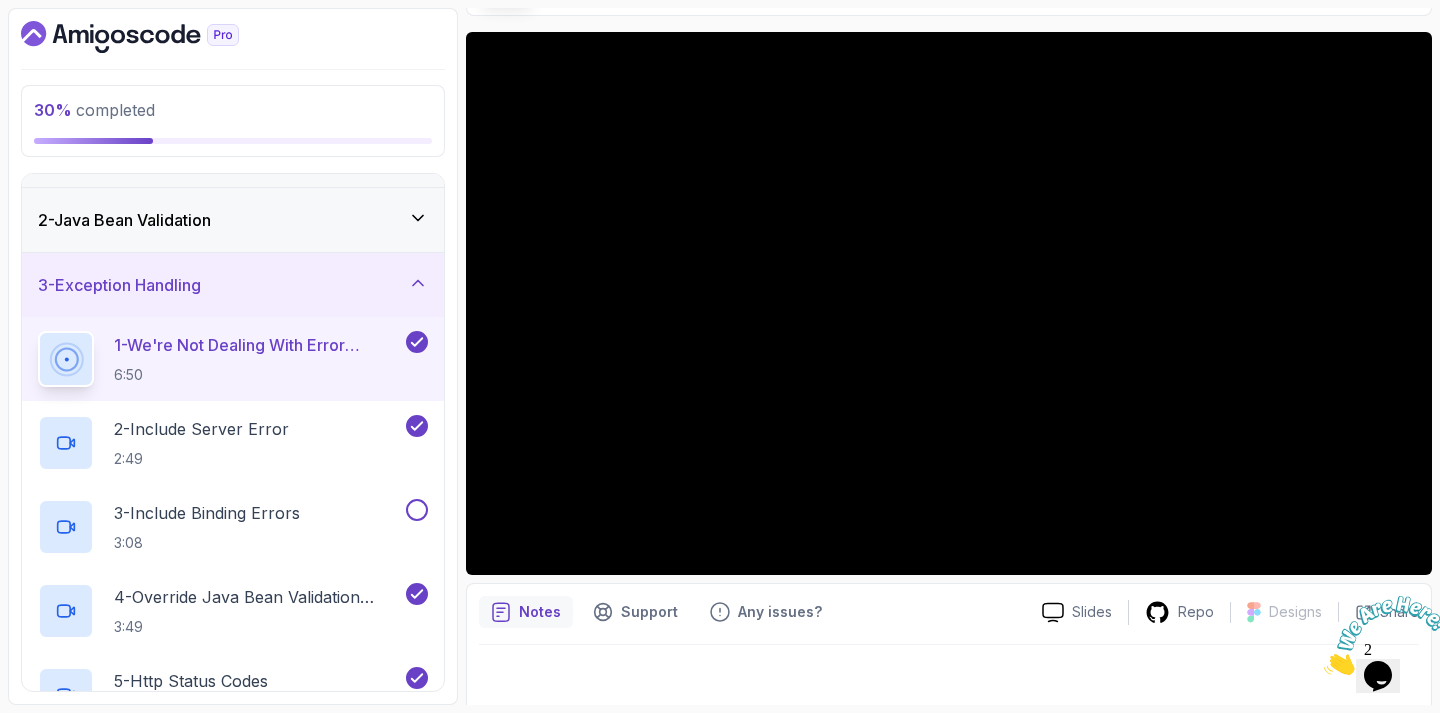 click on "30 % completed" at bounding box center [233, 110] 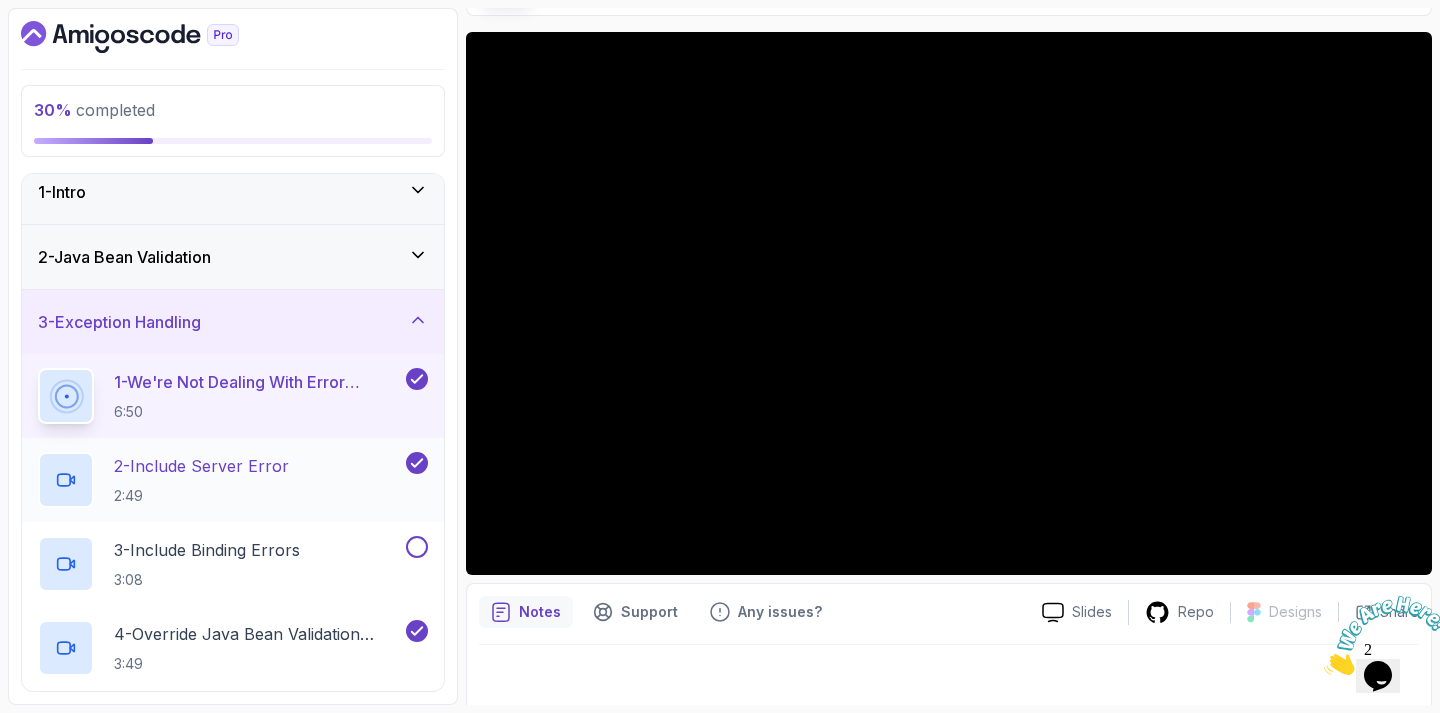 scroll, scrollTop: 12, scrollLeft: 0, axis: vertical 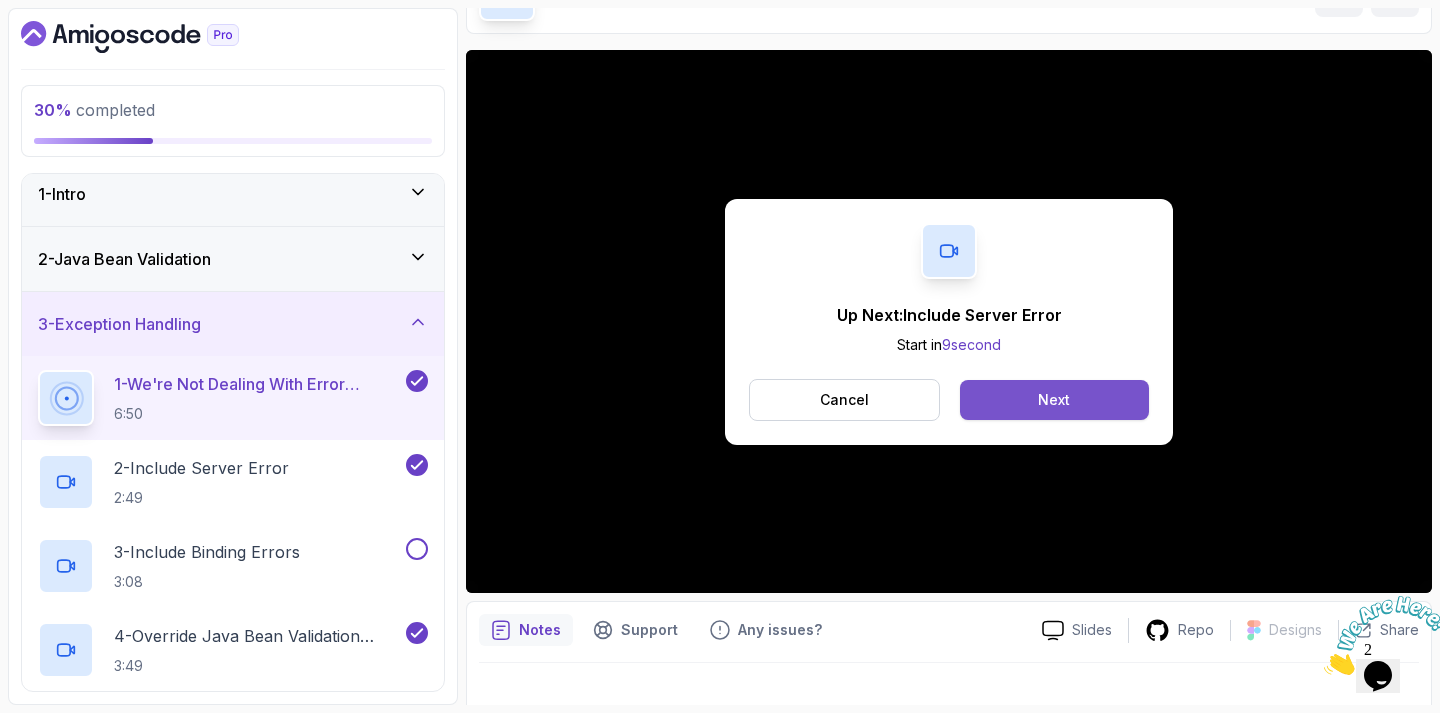 click on "Next" at bounding box center (1054, 400) 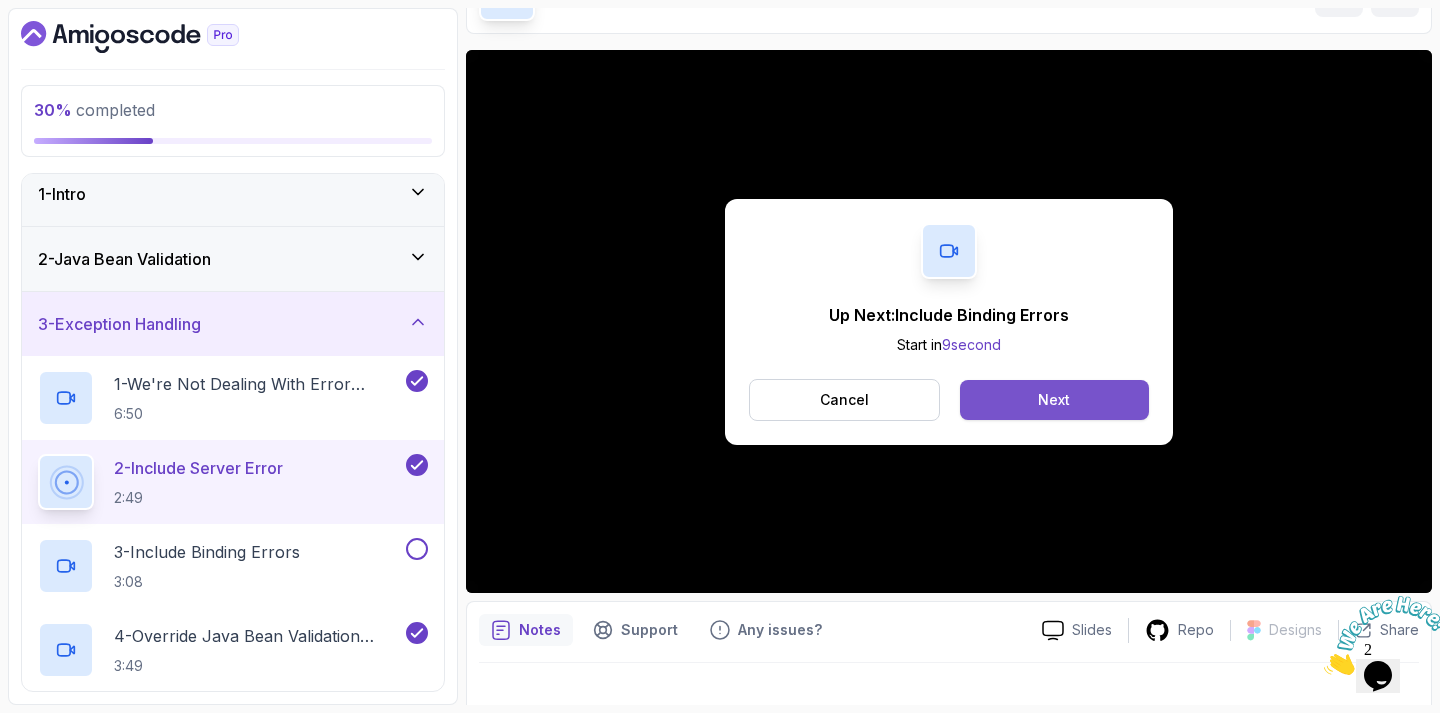 click on "Next" at bounding box center (1054, 400) 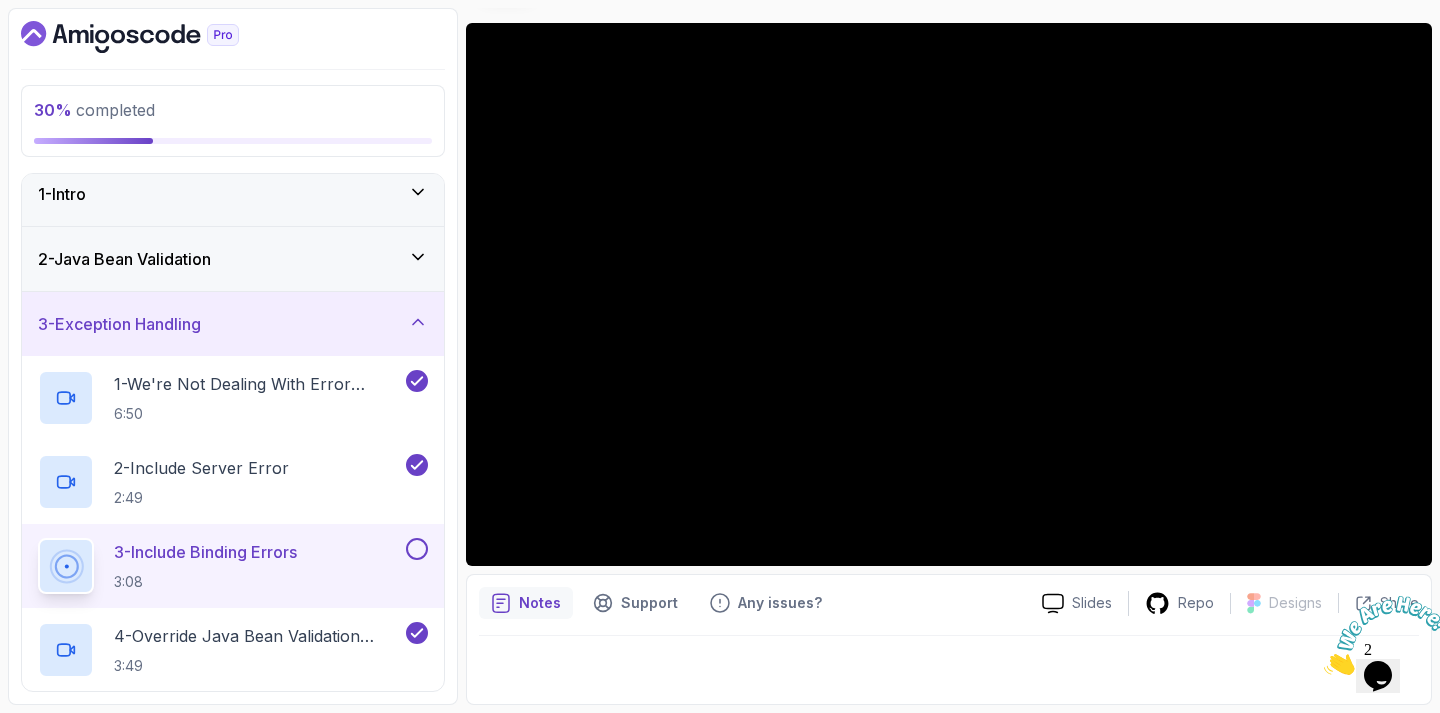 scroll, scrollTop: 155, scrollLeft: 0, axis: vertical 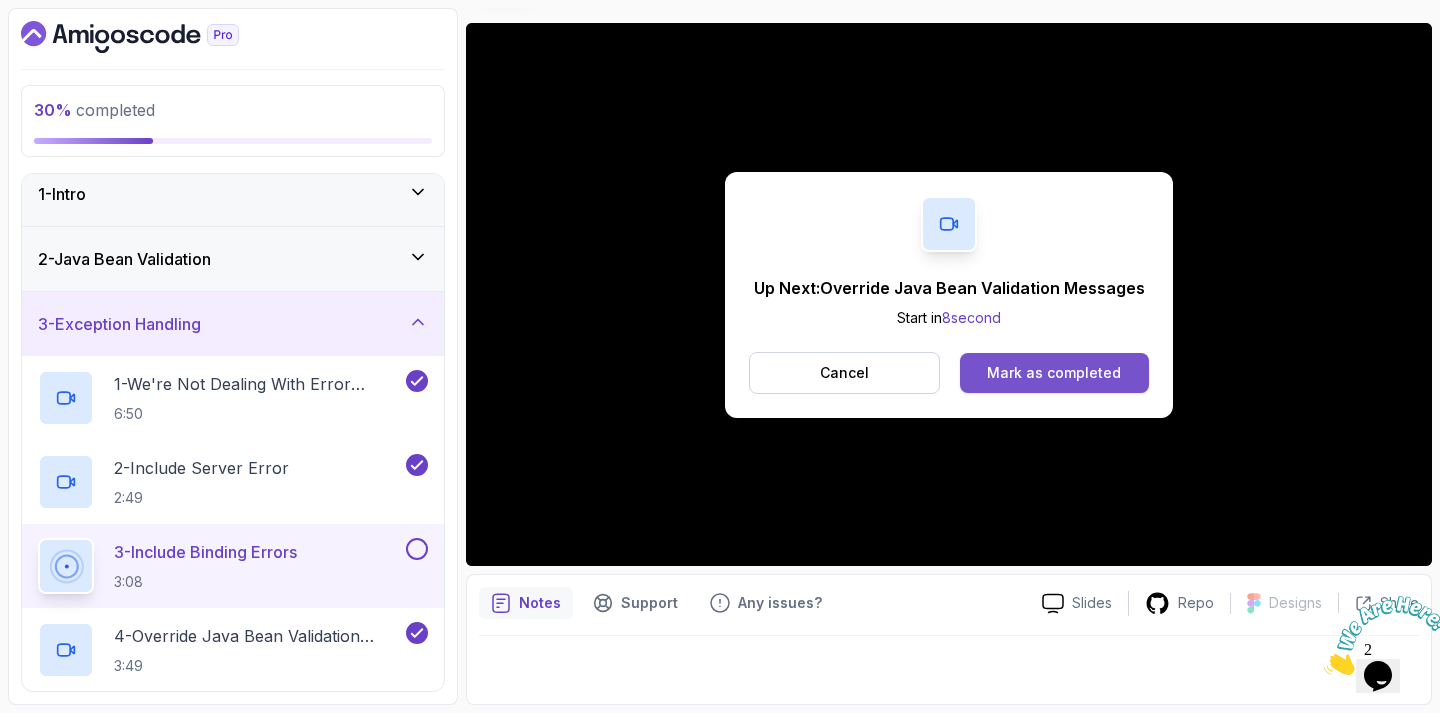 click on "Mark as completed" at bounding box center [1054, 373] 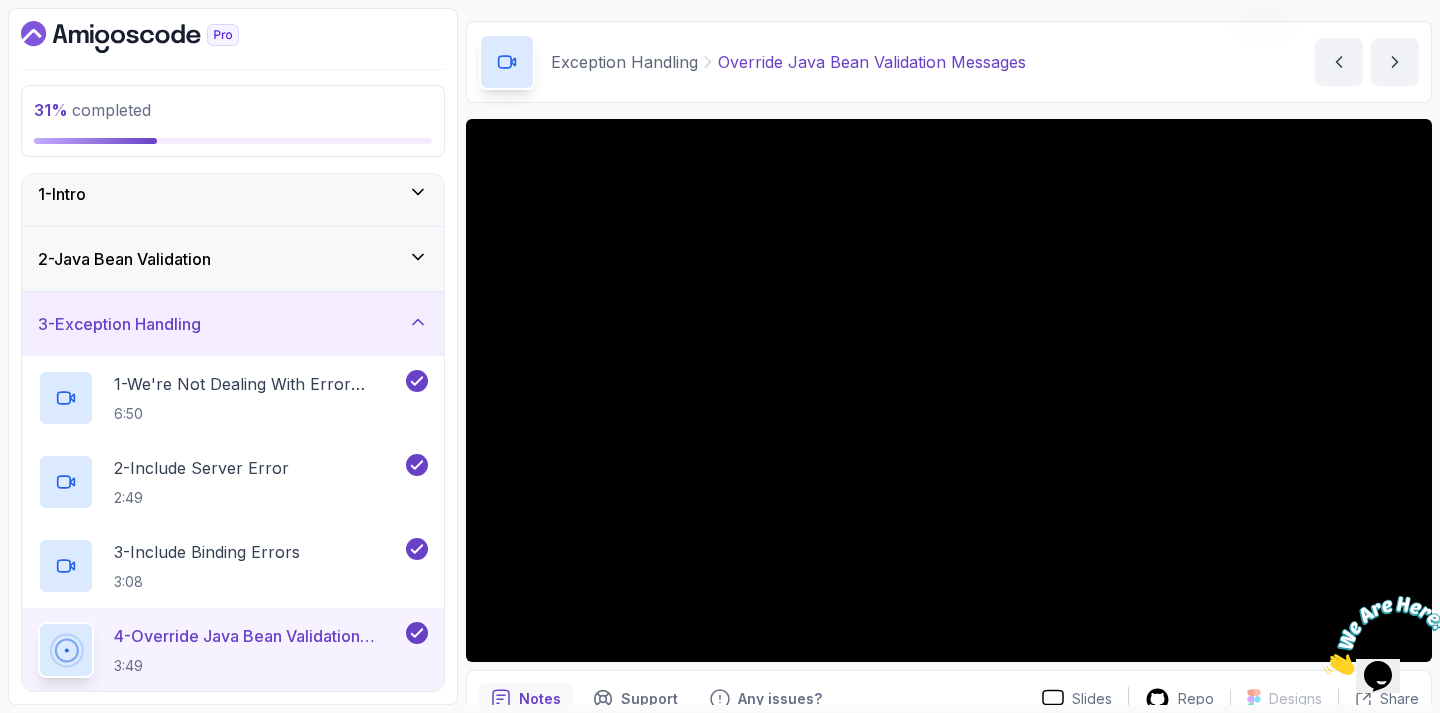 scroll, scrollTop: 56, scrollLeft: 0, axis: vertical 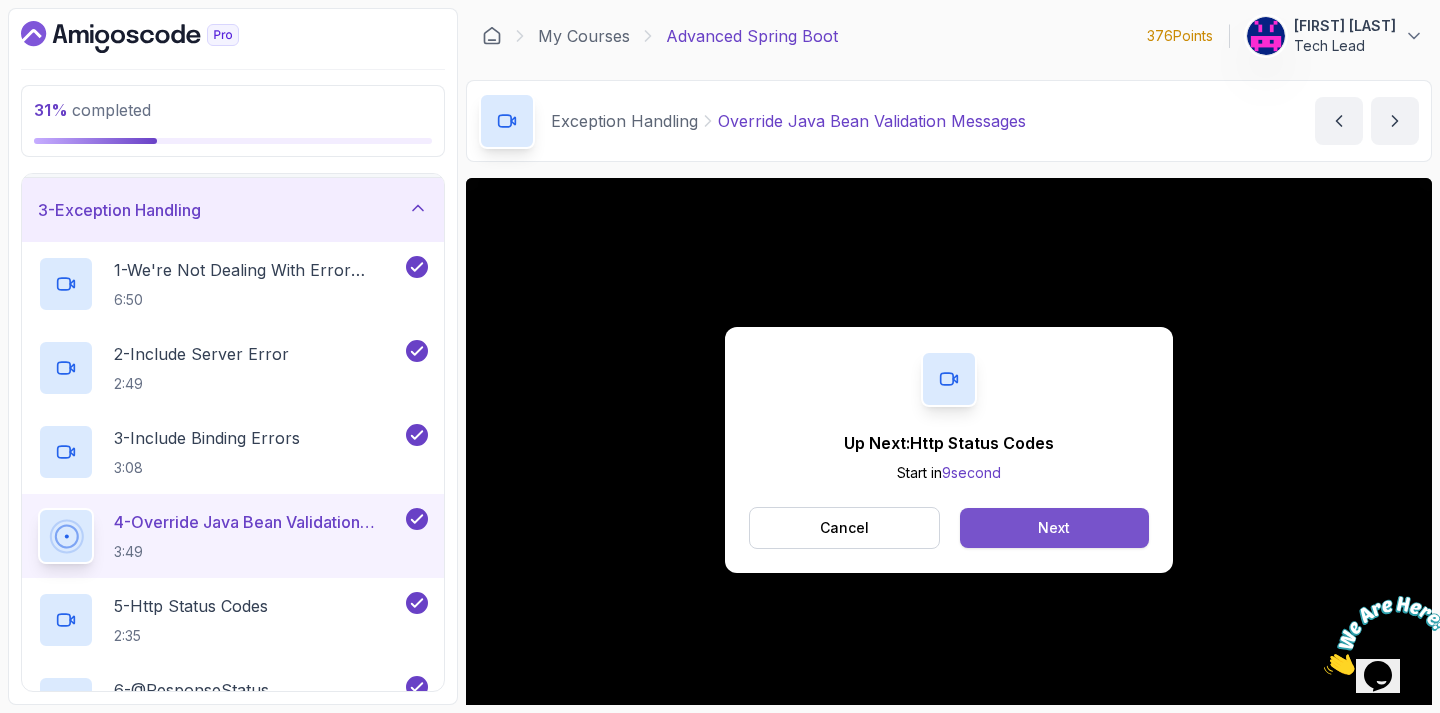 click on "Next" at bounding box center (1054, 528) 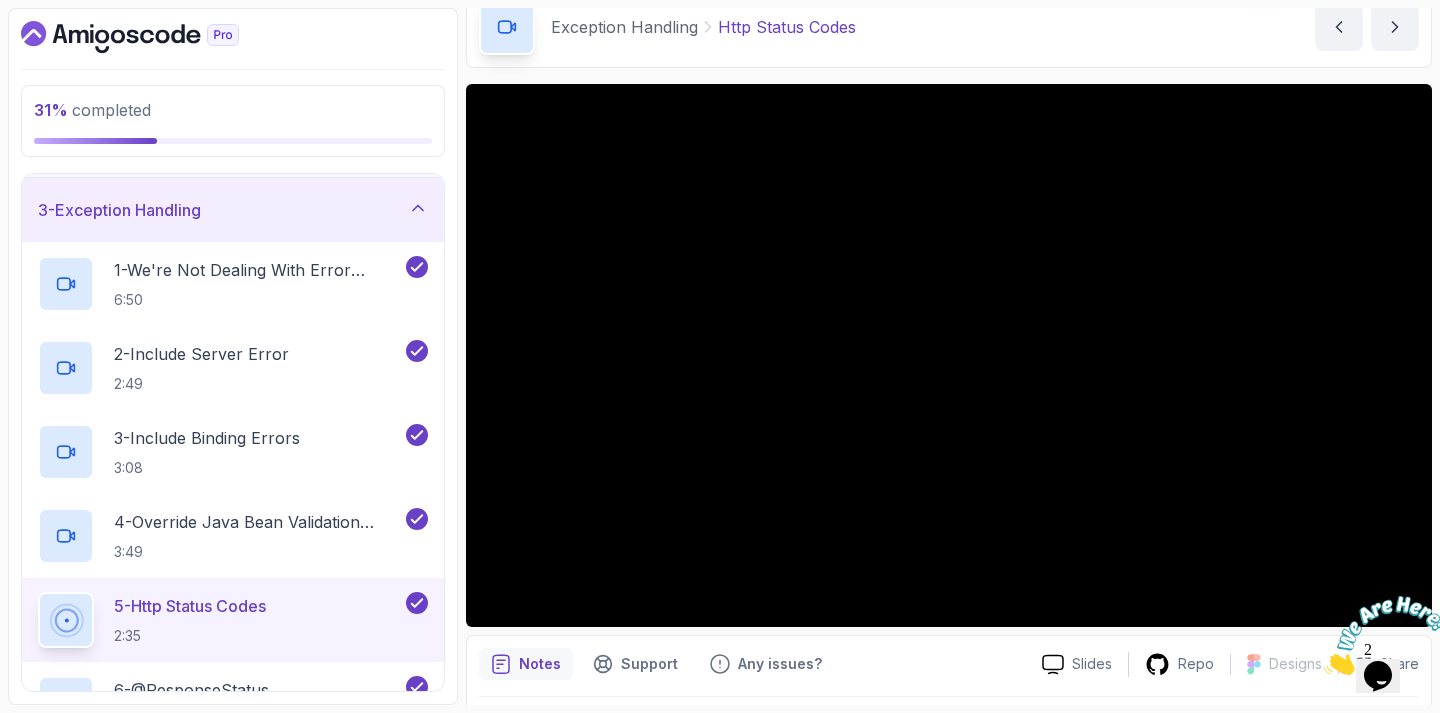 scroll, scrollTop: 155, scrollLeft: 0, axis: vertical 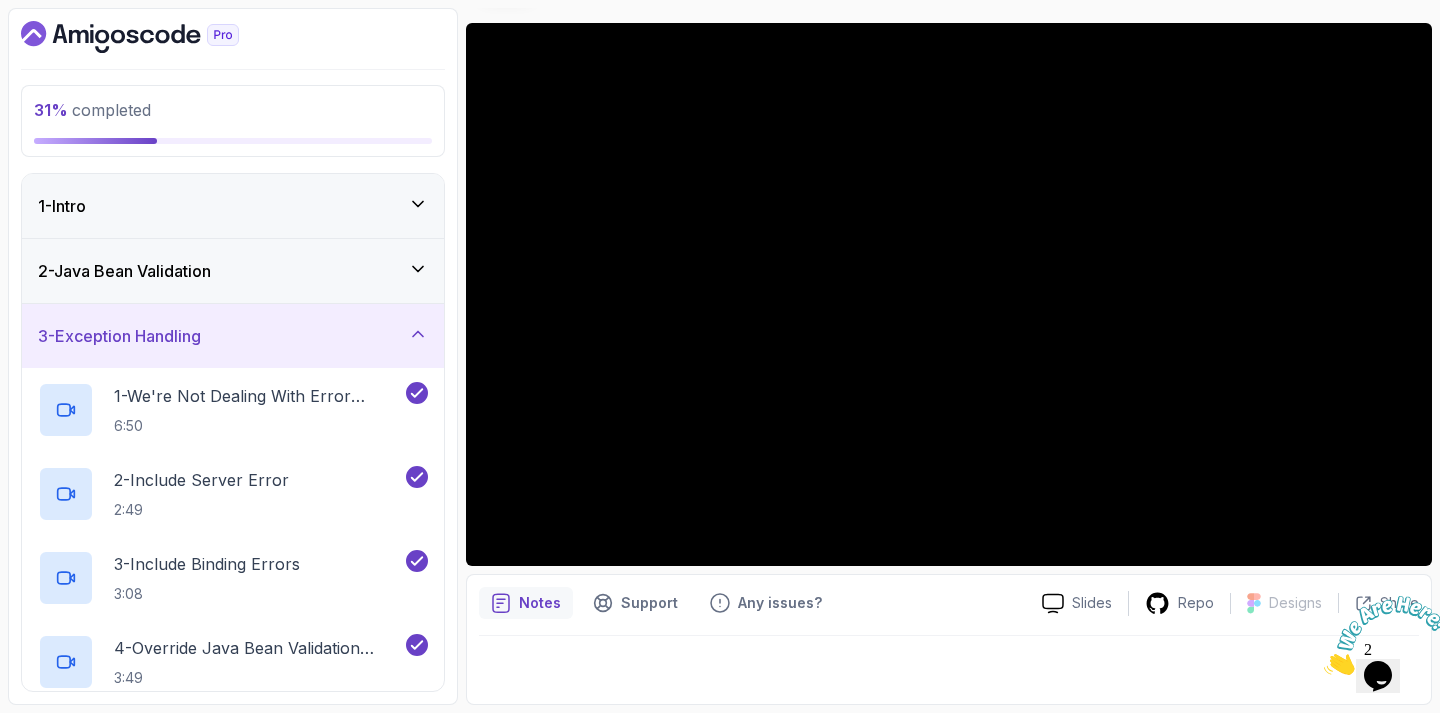 click on "2  -  Java Bean Validation" at bounding box center (233, 271) 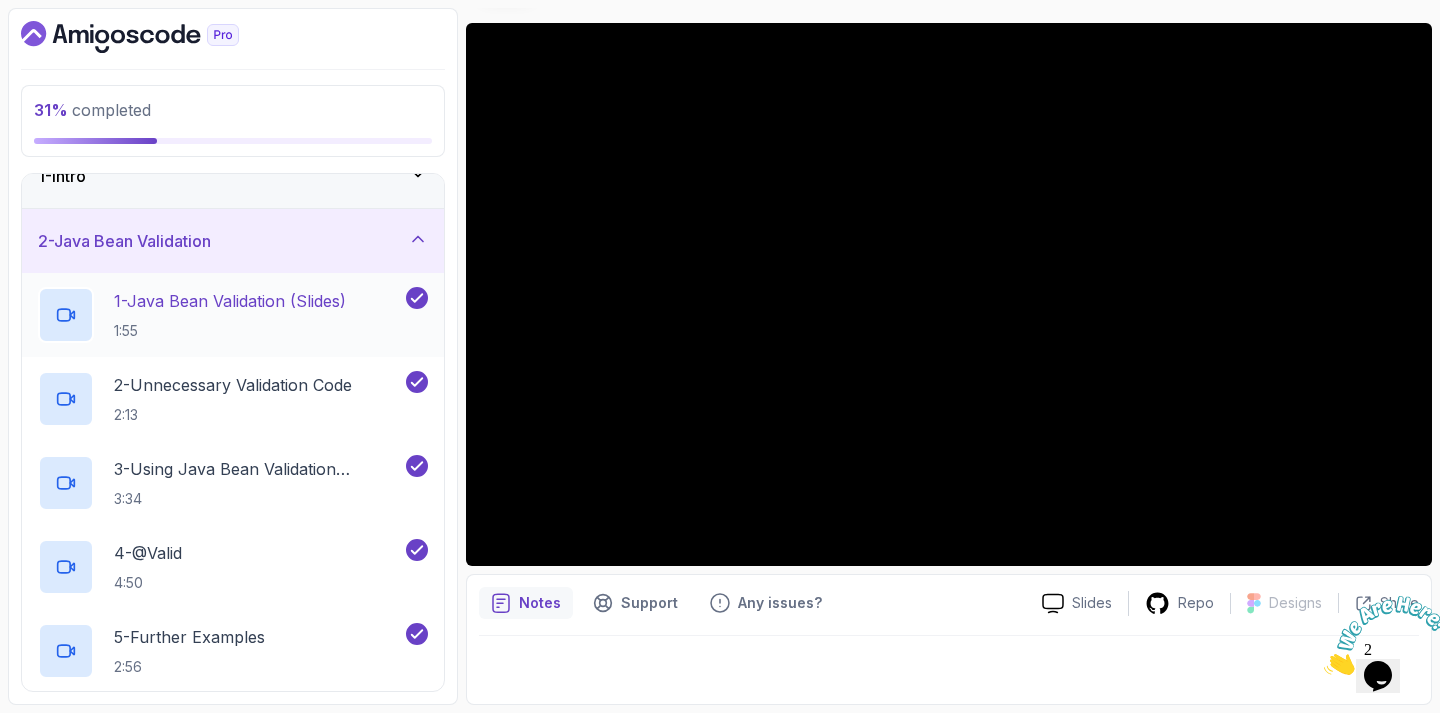 scroll, scrollTop: 39, scrollLeft: 0, axis: vertical 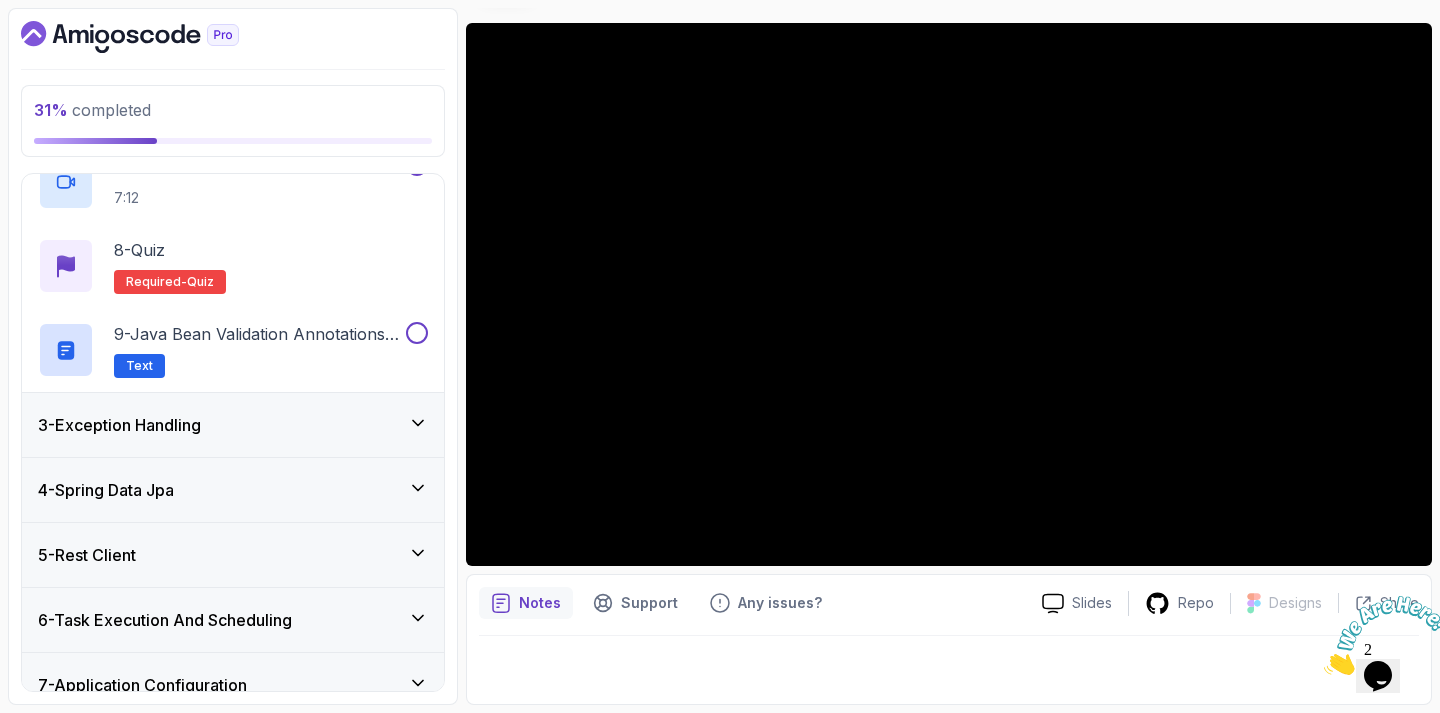 click on "3  -  Exception Handling" at bounding box center [233, 425] 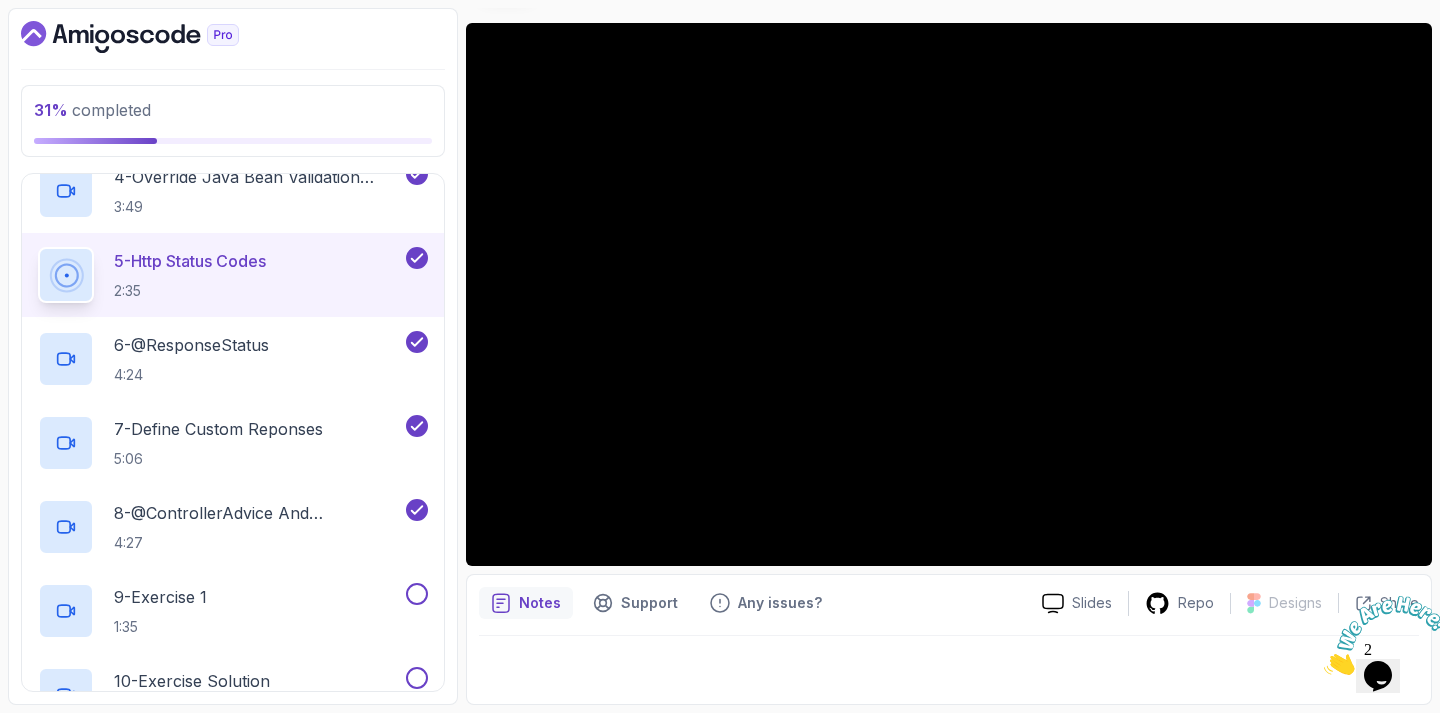 scroll, scrollTop: 454, scrollLeft: 0, axis: vertical 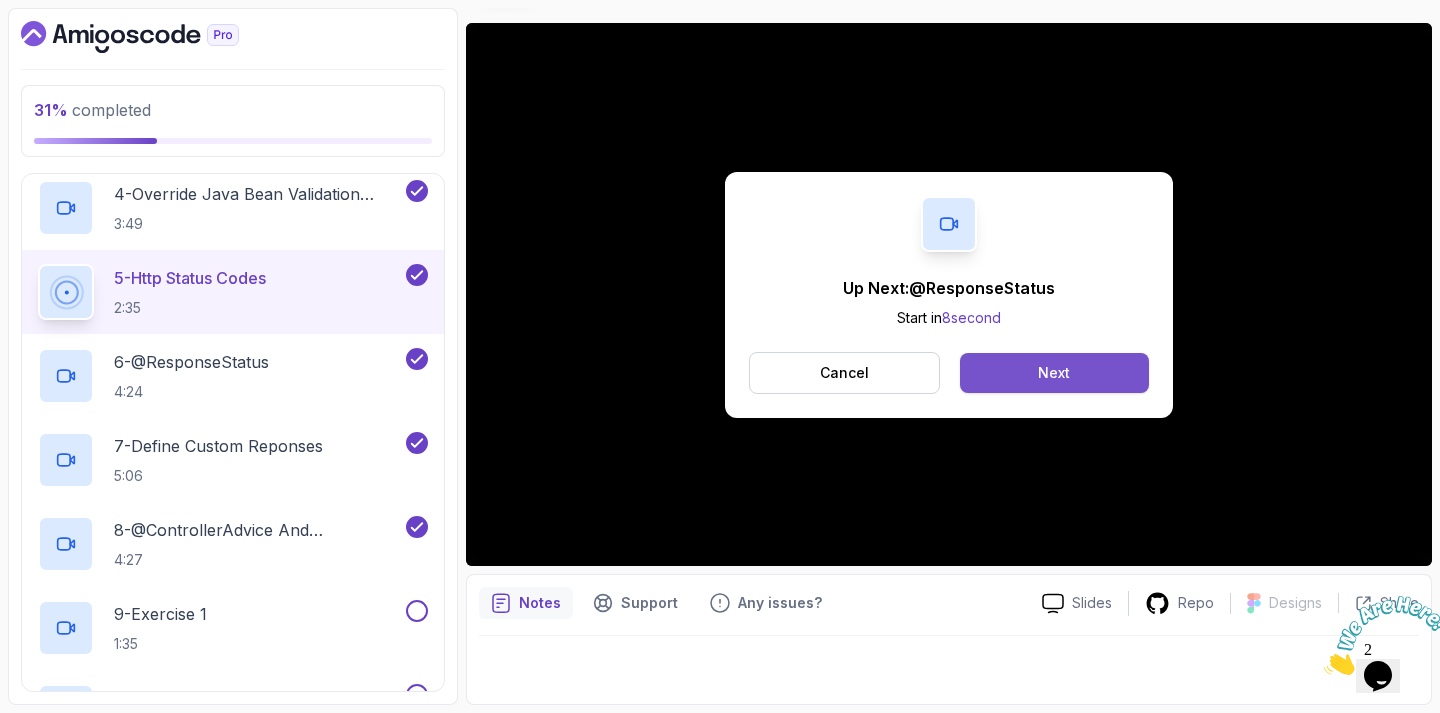 click on "Next" at bounding box center [1054, 373] 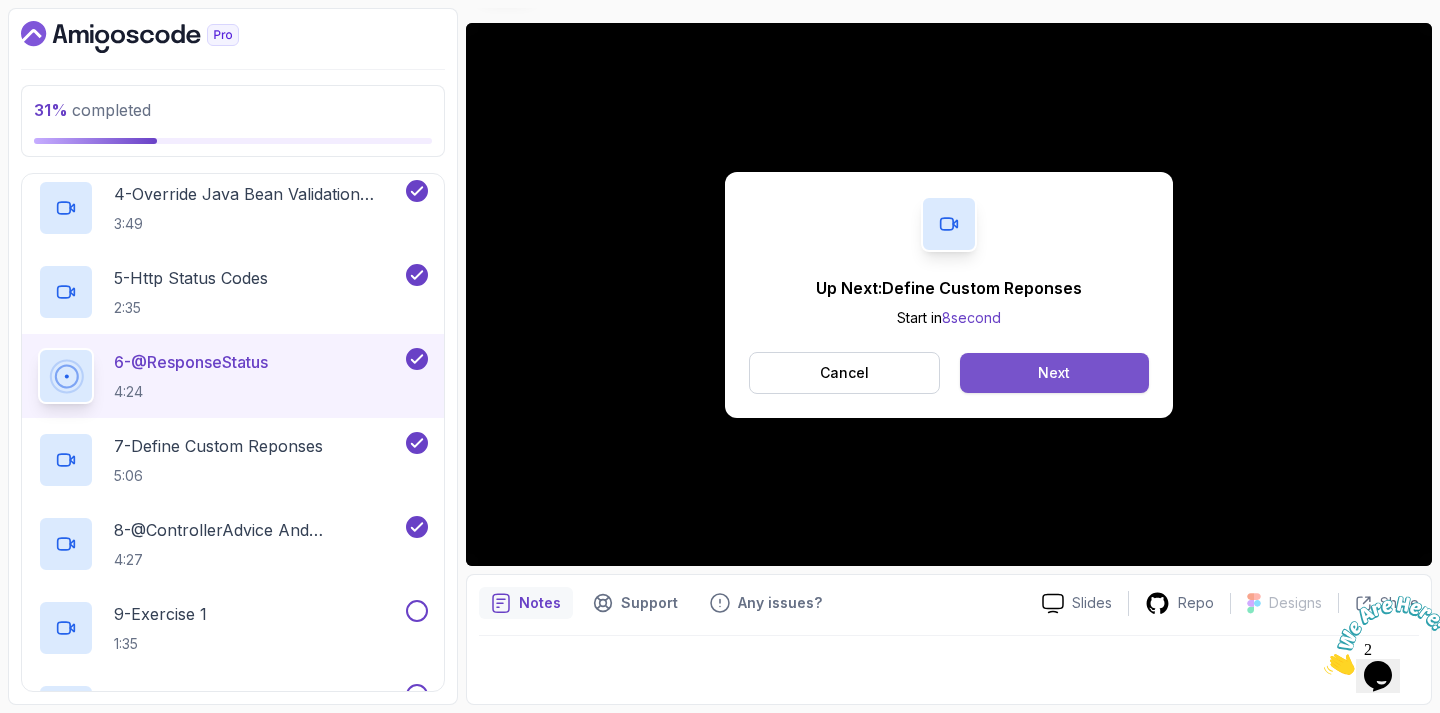 click on "Next" at bounding box center (1054, 373) 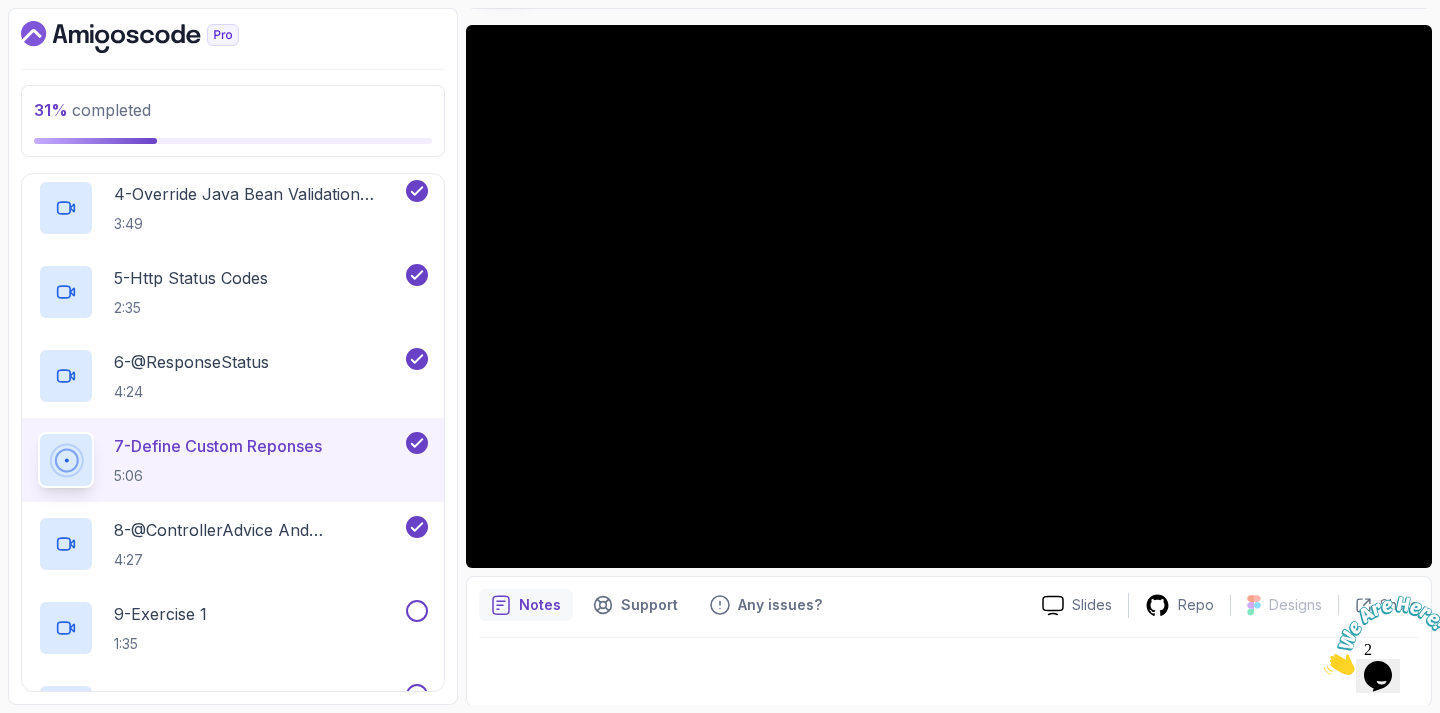 scroll, scrollTop: 155, scrollLeft: 0, axis: vertical 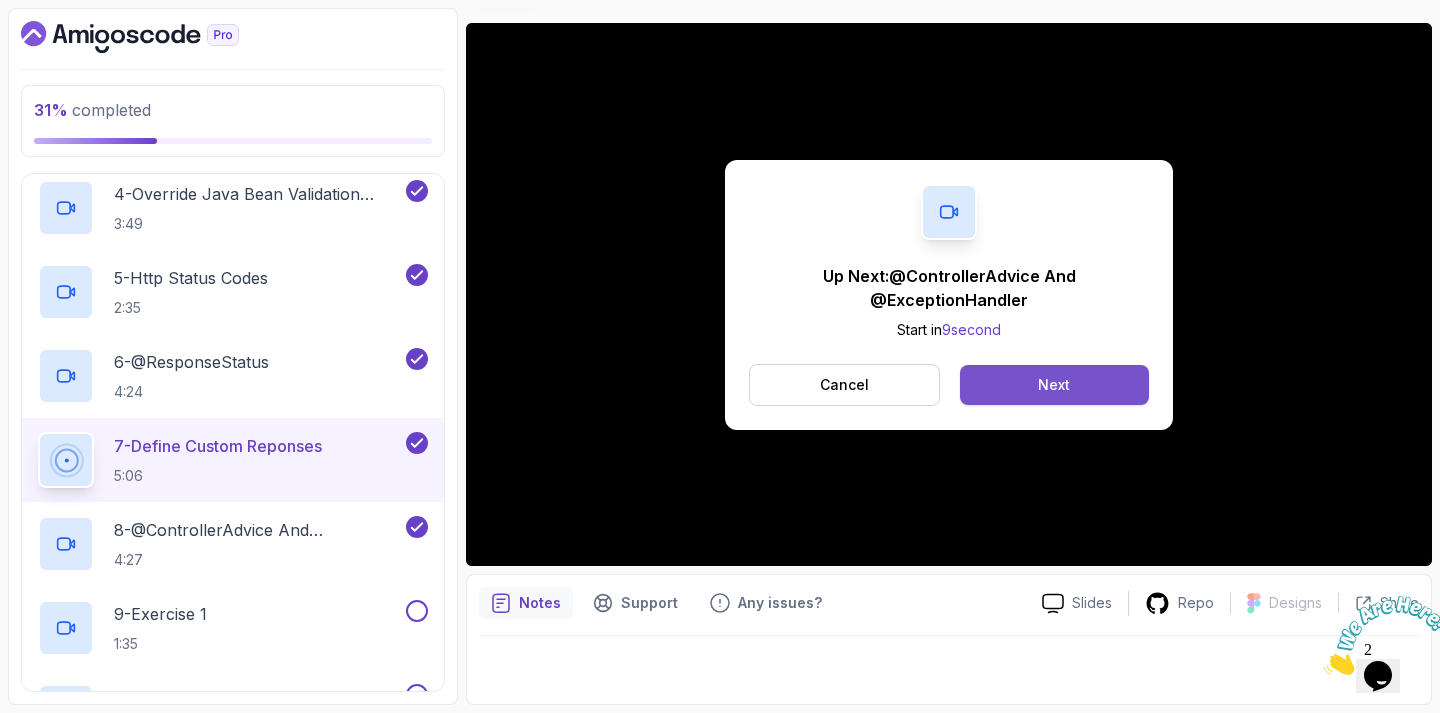 click on "Next" at bounding box center [1054, 385] 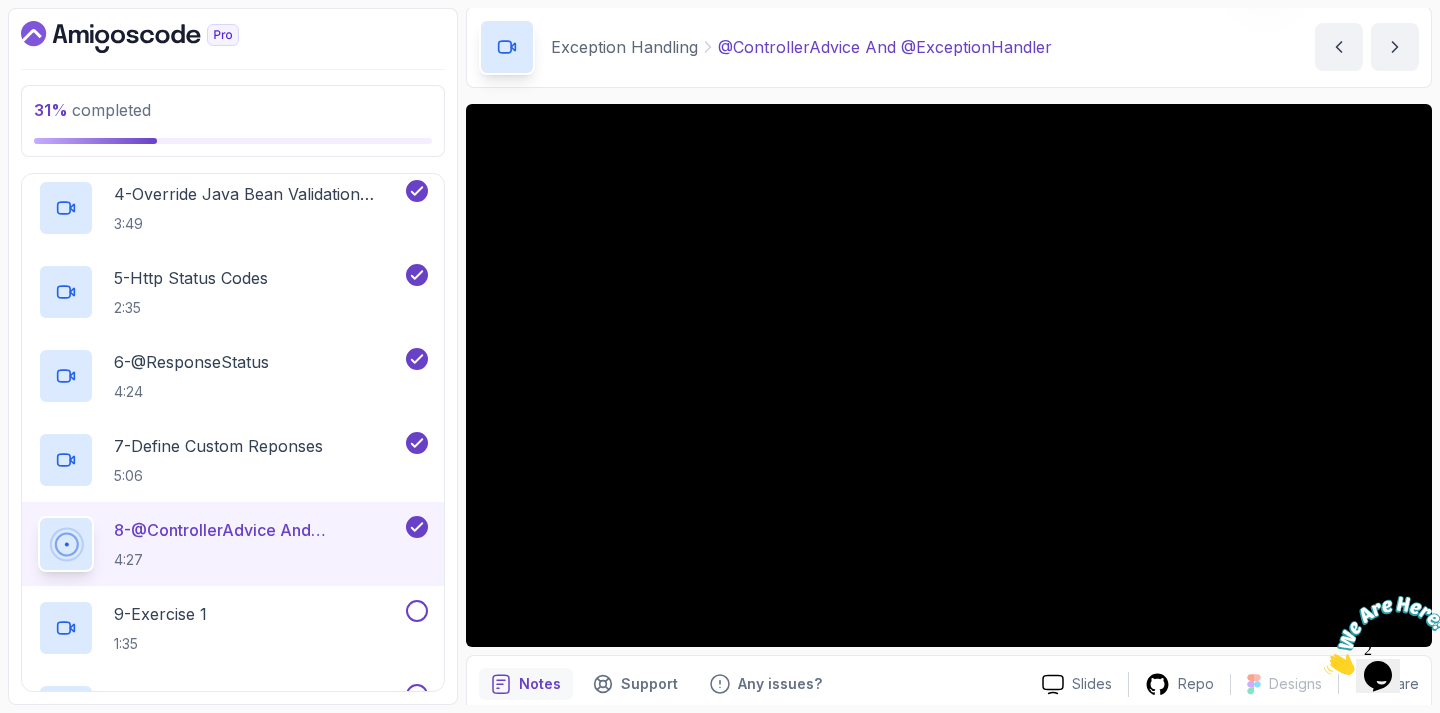 scroll, scrollTop: 45, scrollLeft: 0, axis: vertical 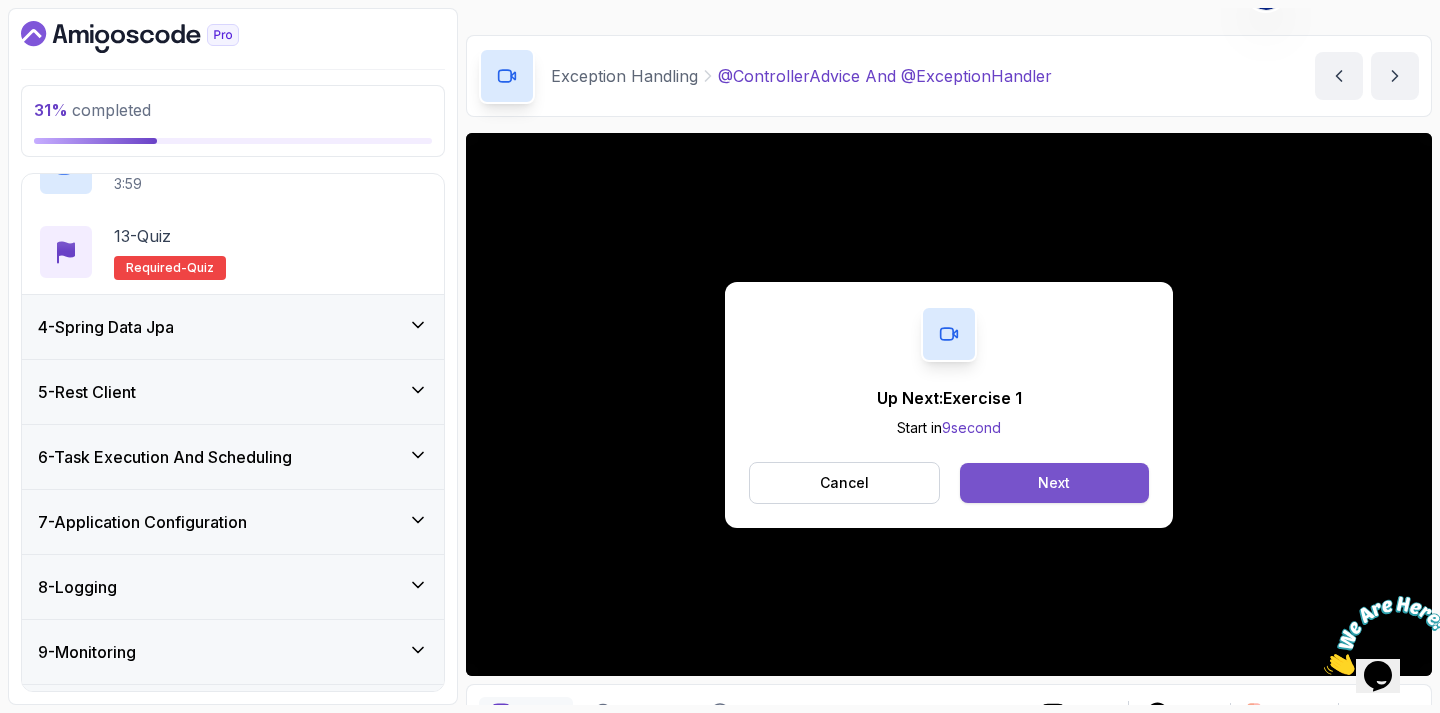 click on "Next" at bounding box center [1054, 483] 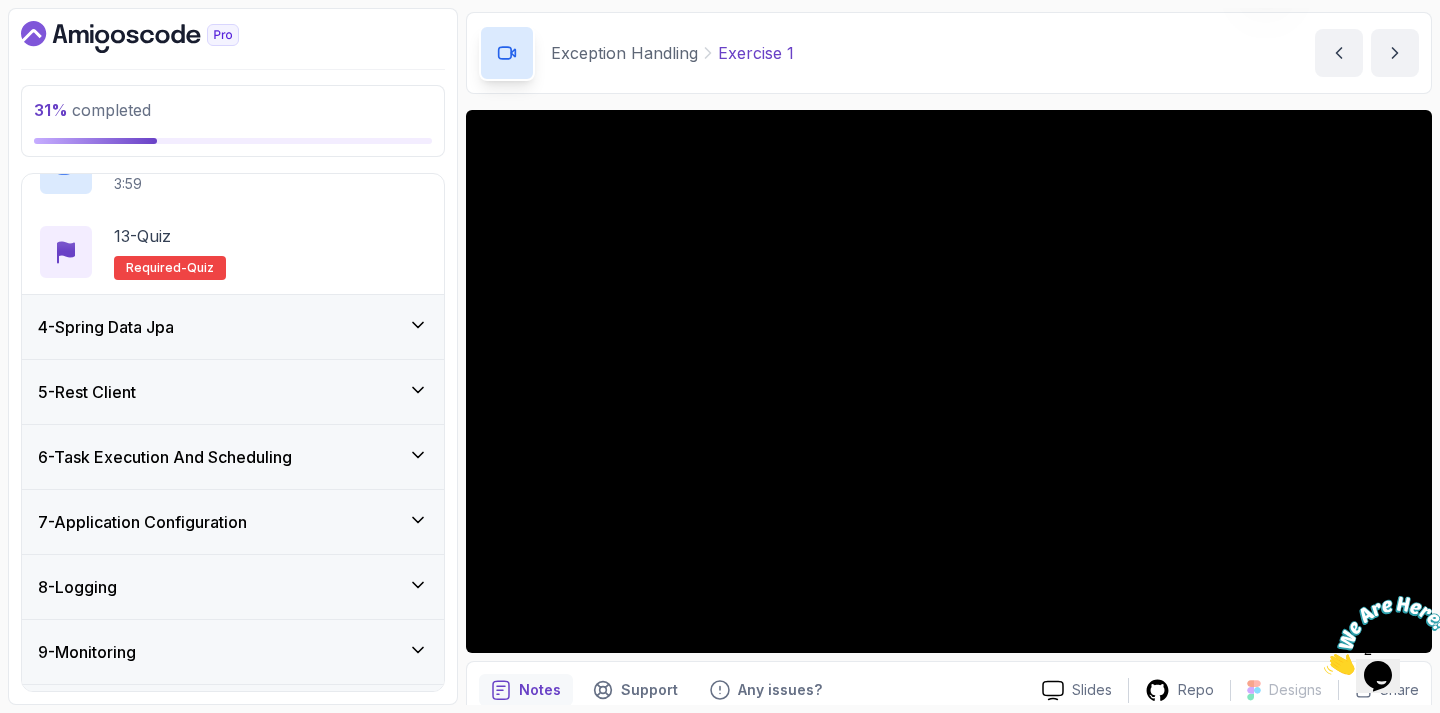 scroll, scrollTop: 60, scrollLeft: 0, axis: vertical 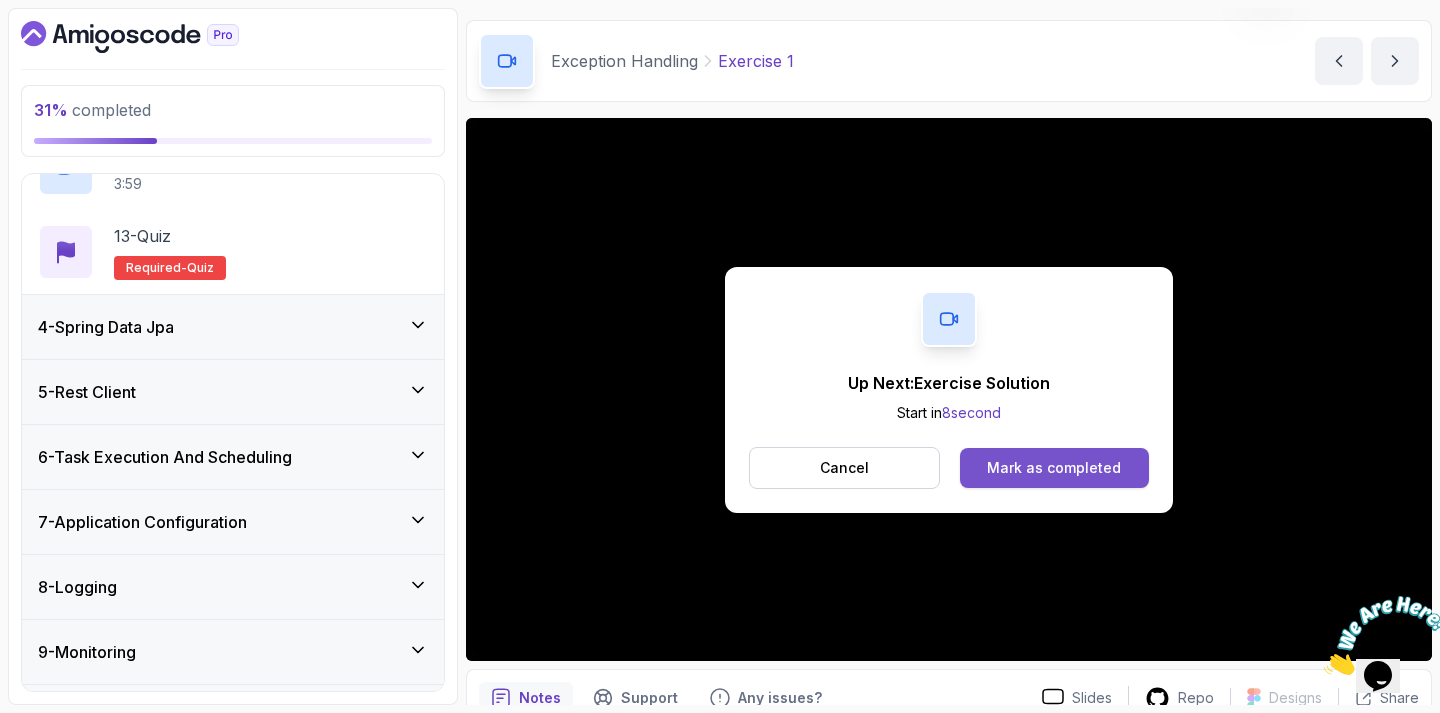 click on "Mark as completed" at bounding box center (1054, 468) 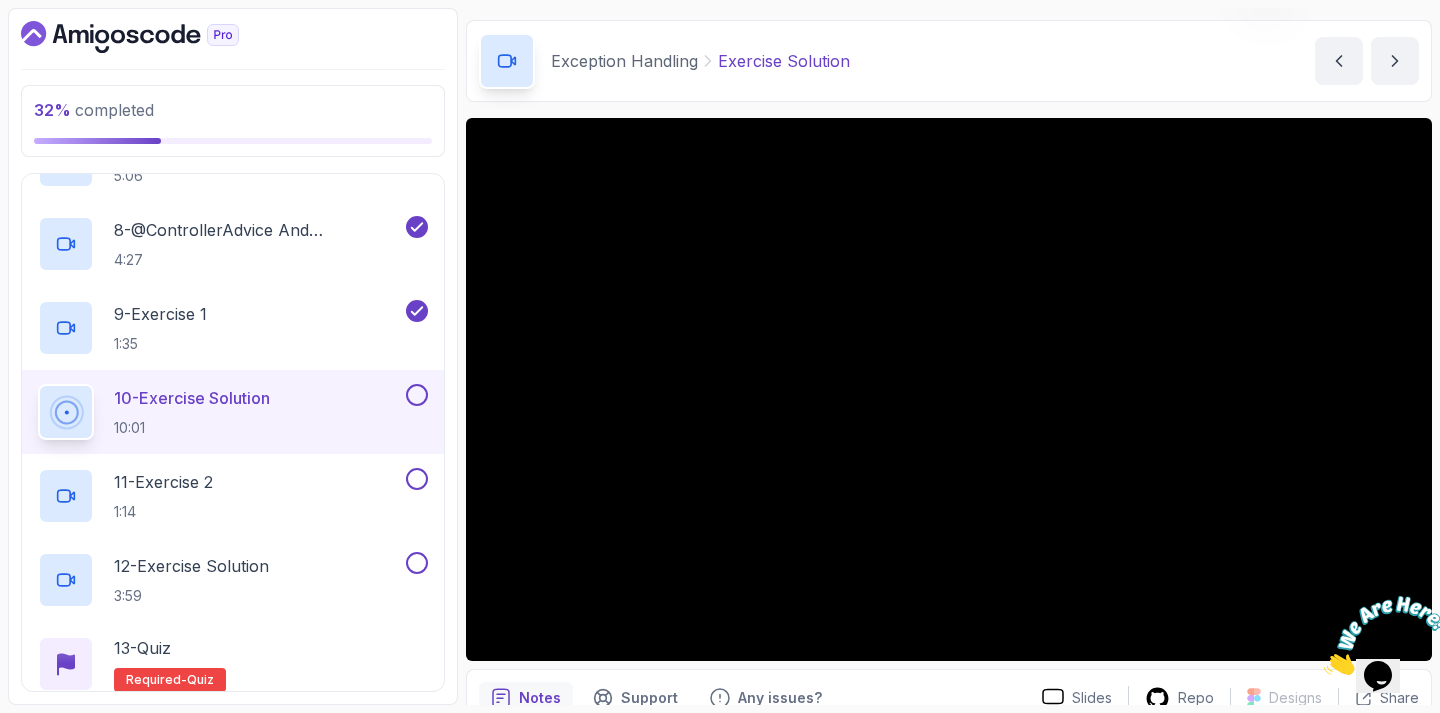 scroll, scrollTop: 752, scrollLeft: 0, axis: vertical 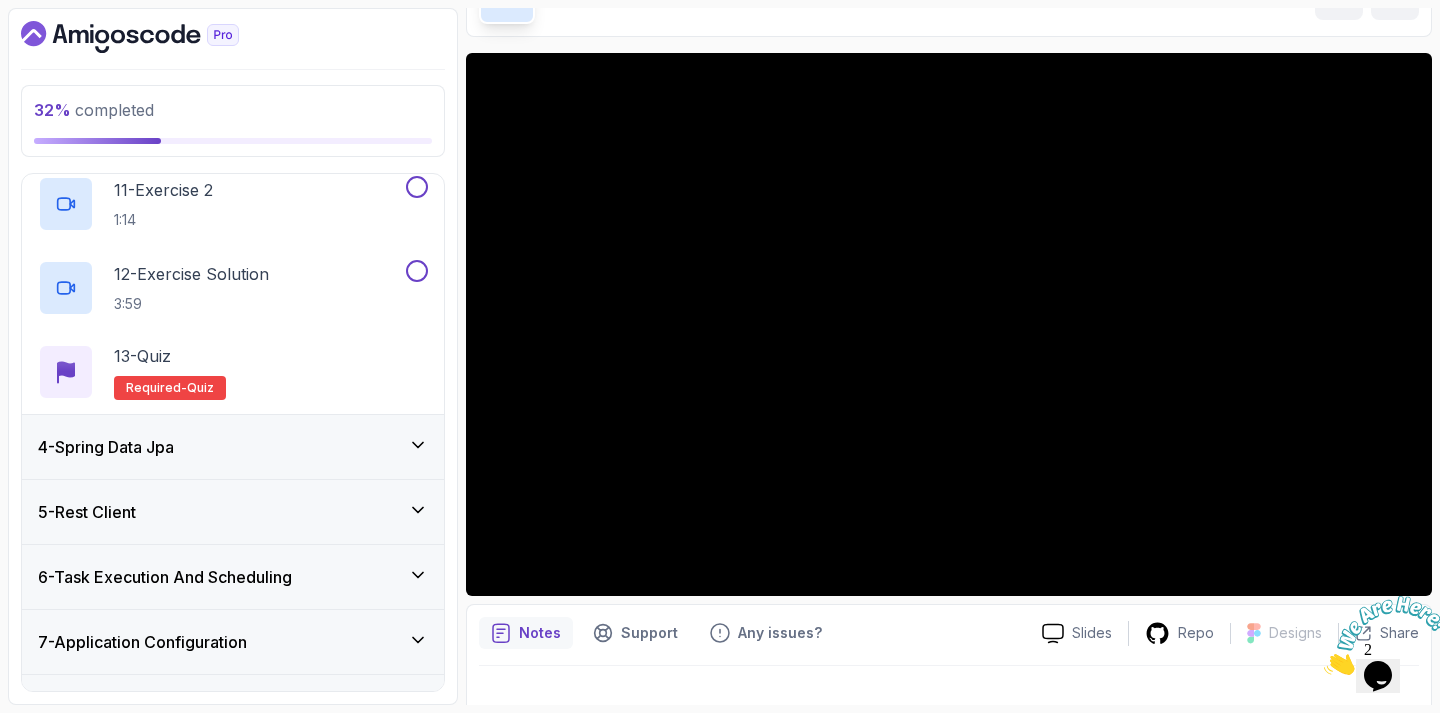 click on "4  -  Spring Data Jpa" at bounding box center [233, 447] 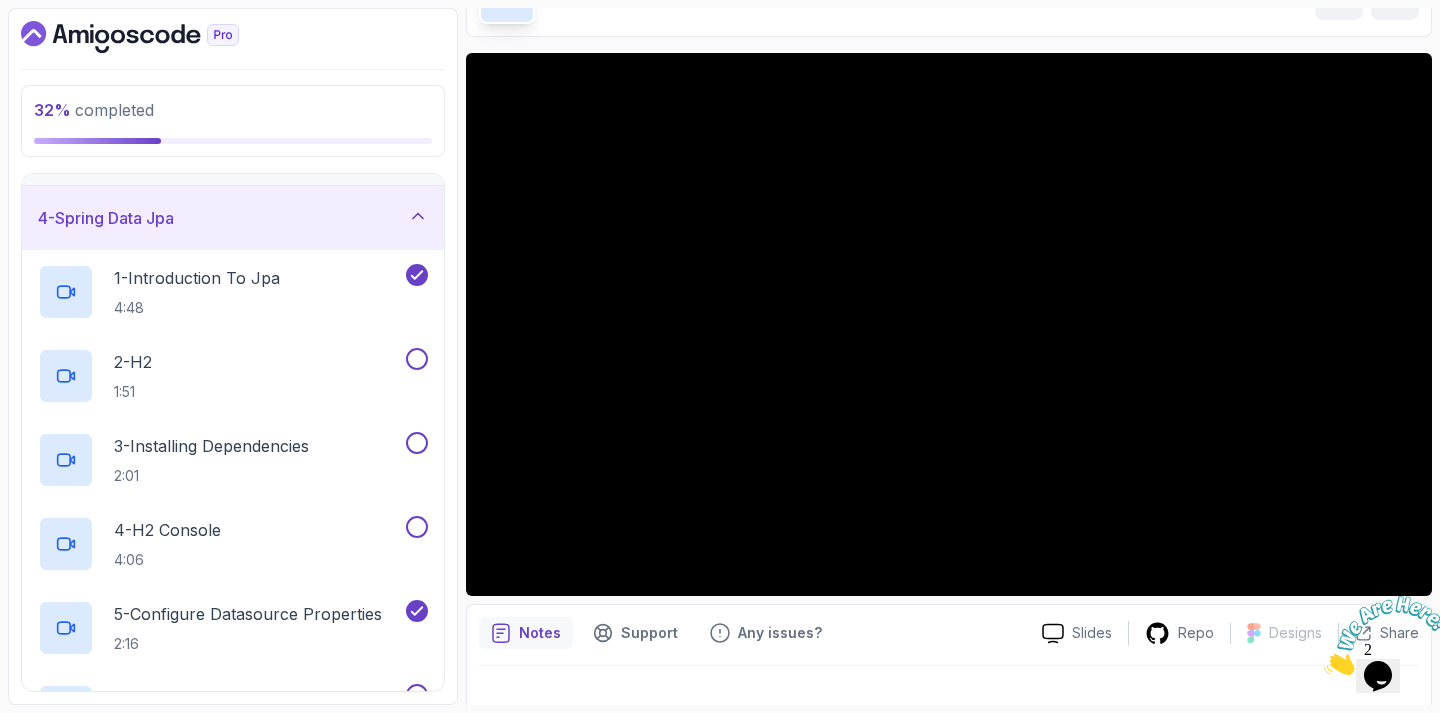 scroll, scrollTop: 214, scrollLeft: 0, axis: vertical 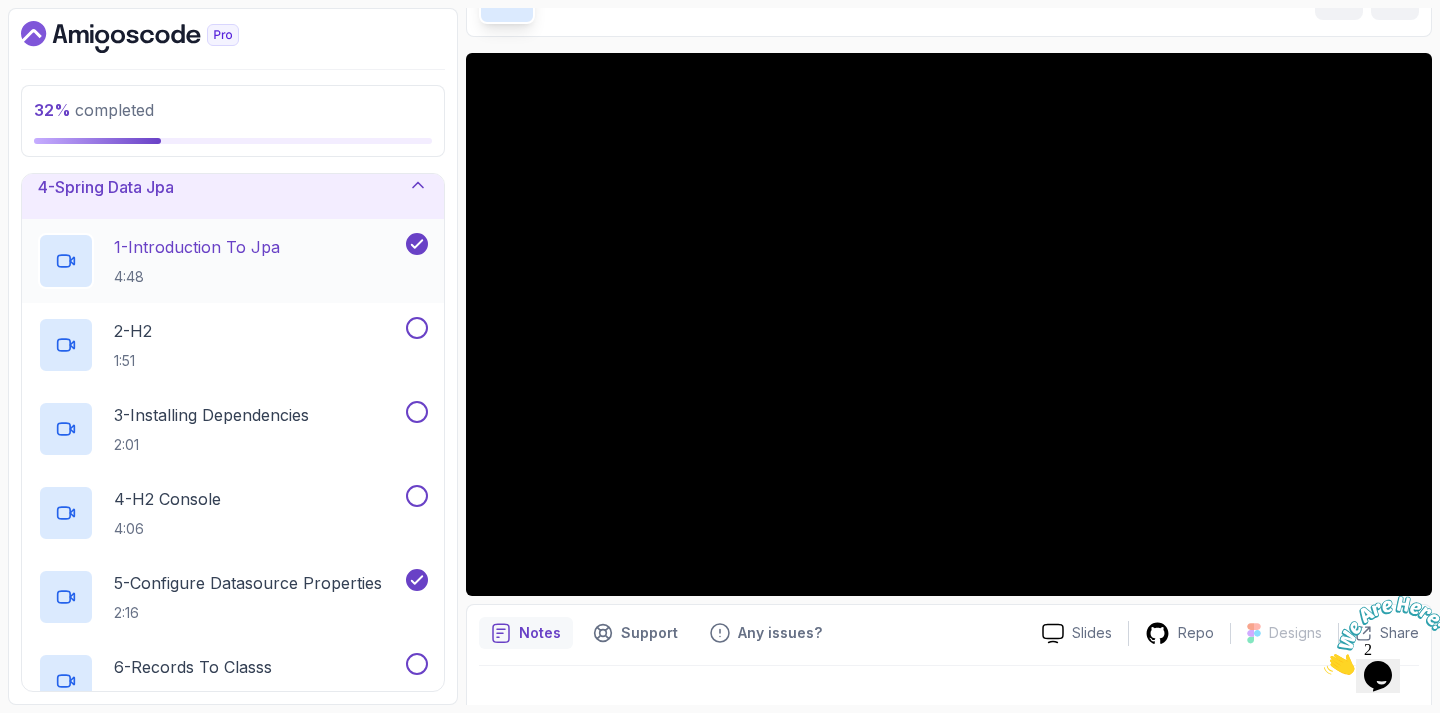 click on "1  -  Introduction To Jpa" at bounding box center [197, 247] 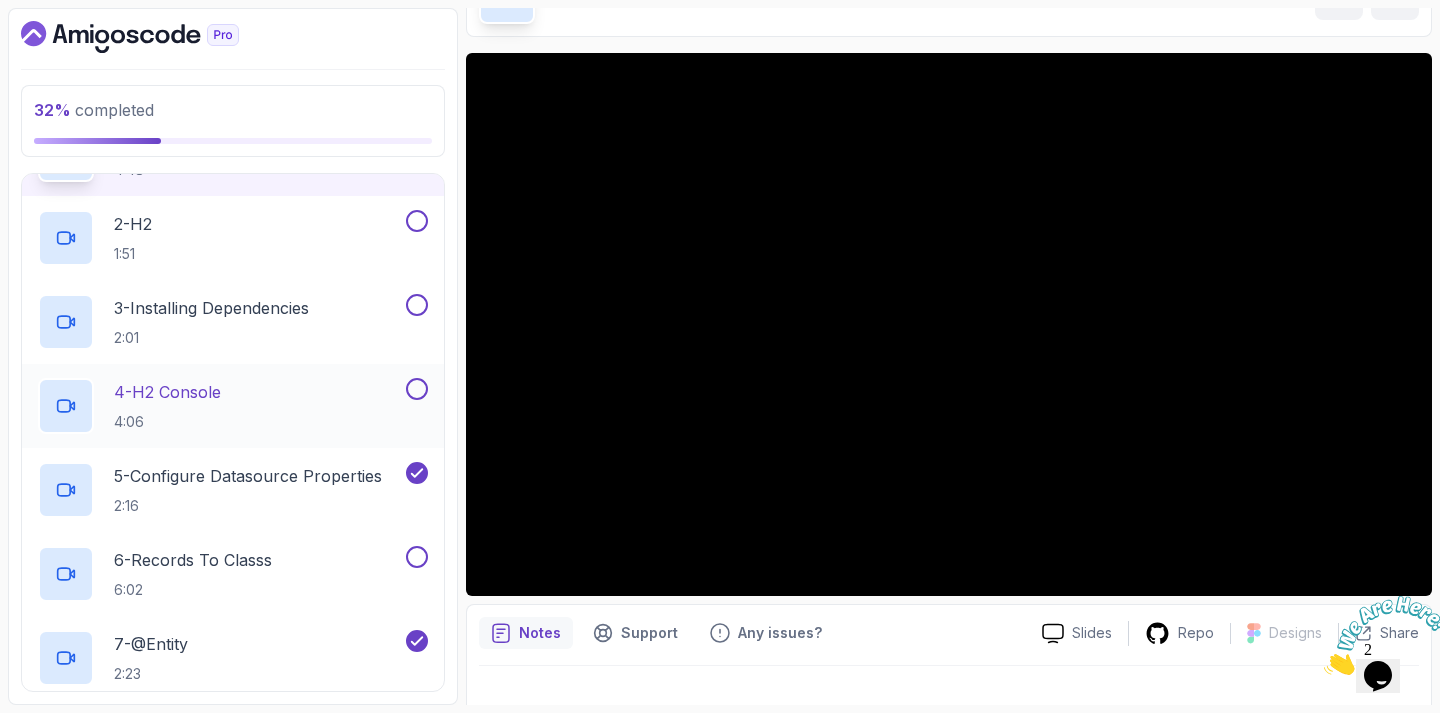 scroll, scrollTop: 405, scrollLeft: 0, axis: vertical 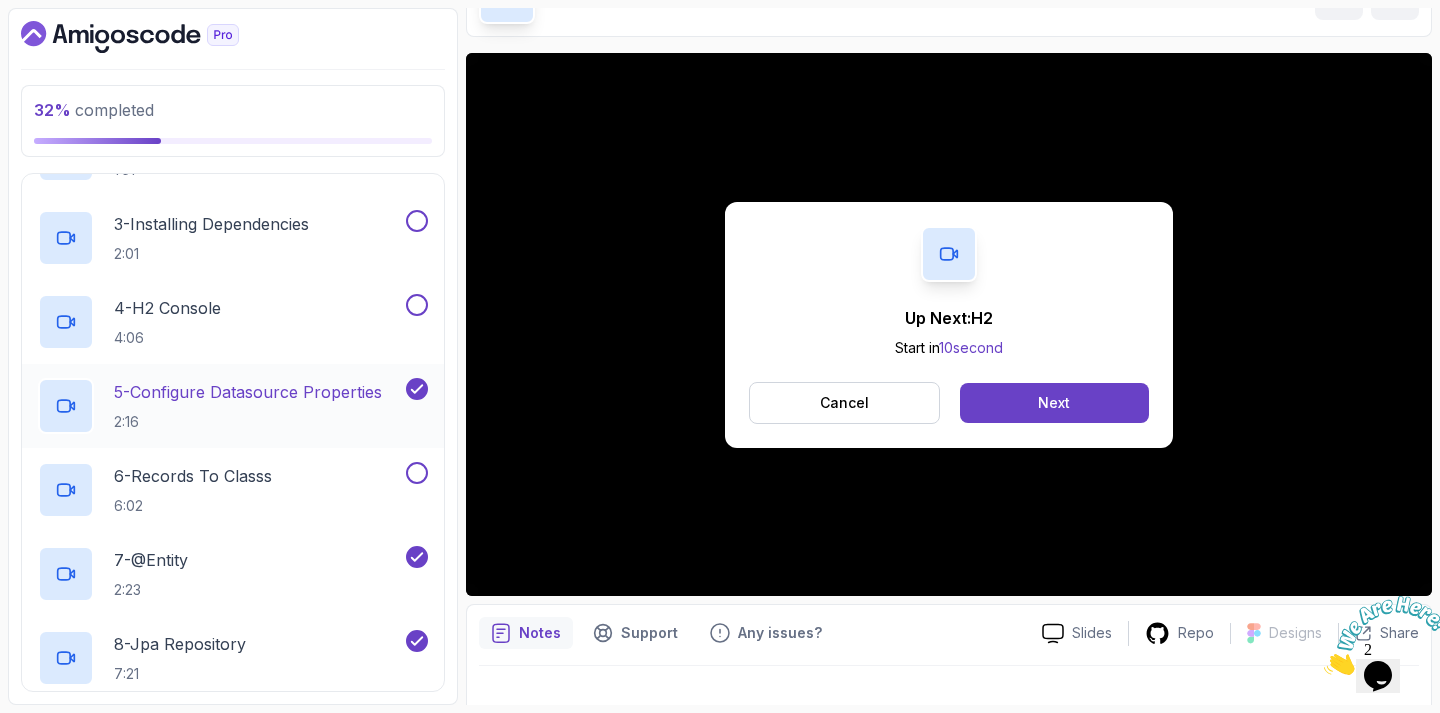 click on "5  -  Configure Datasource Properties" at bounding box center (248, 392) 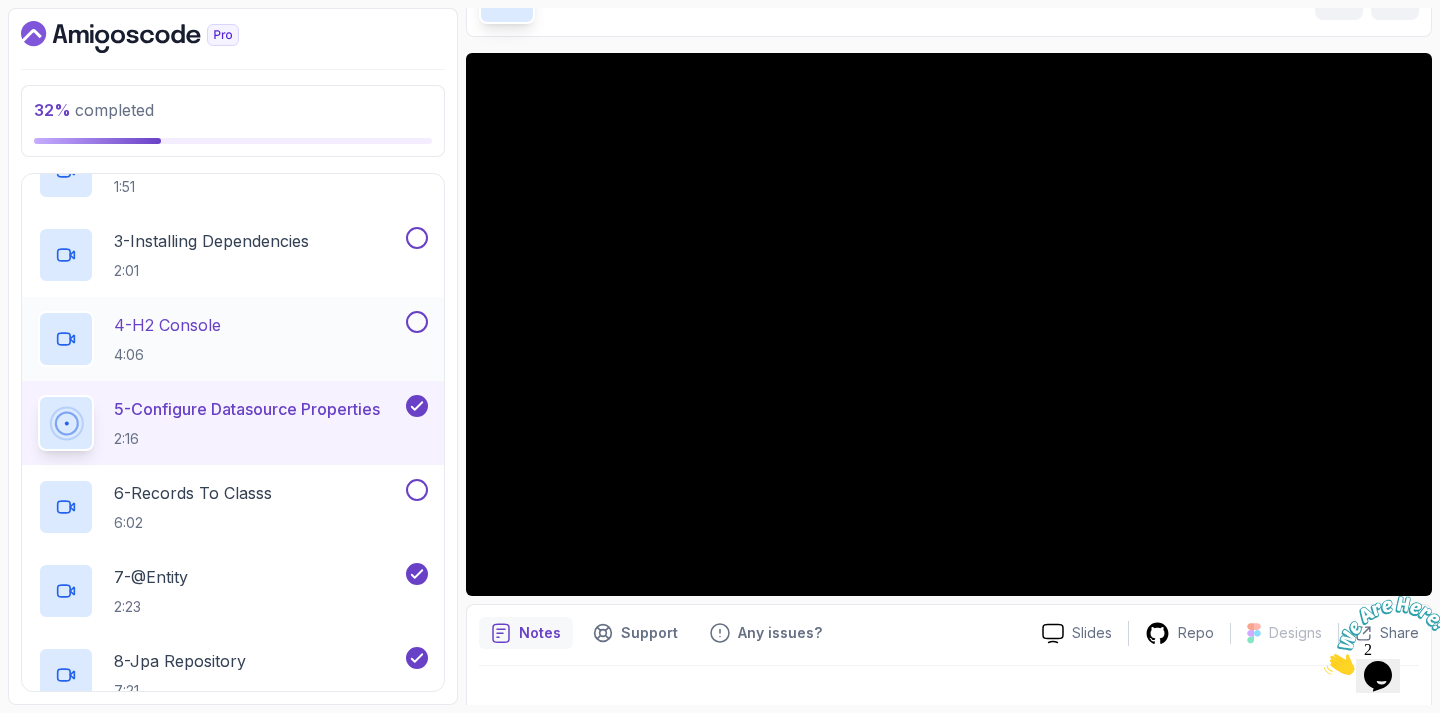 scroll, scrollTop: 389, scrollLeft: 0, axis: vertical 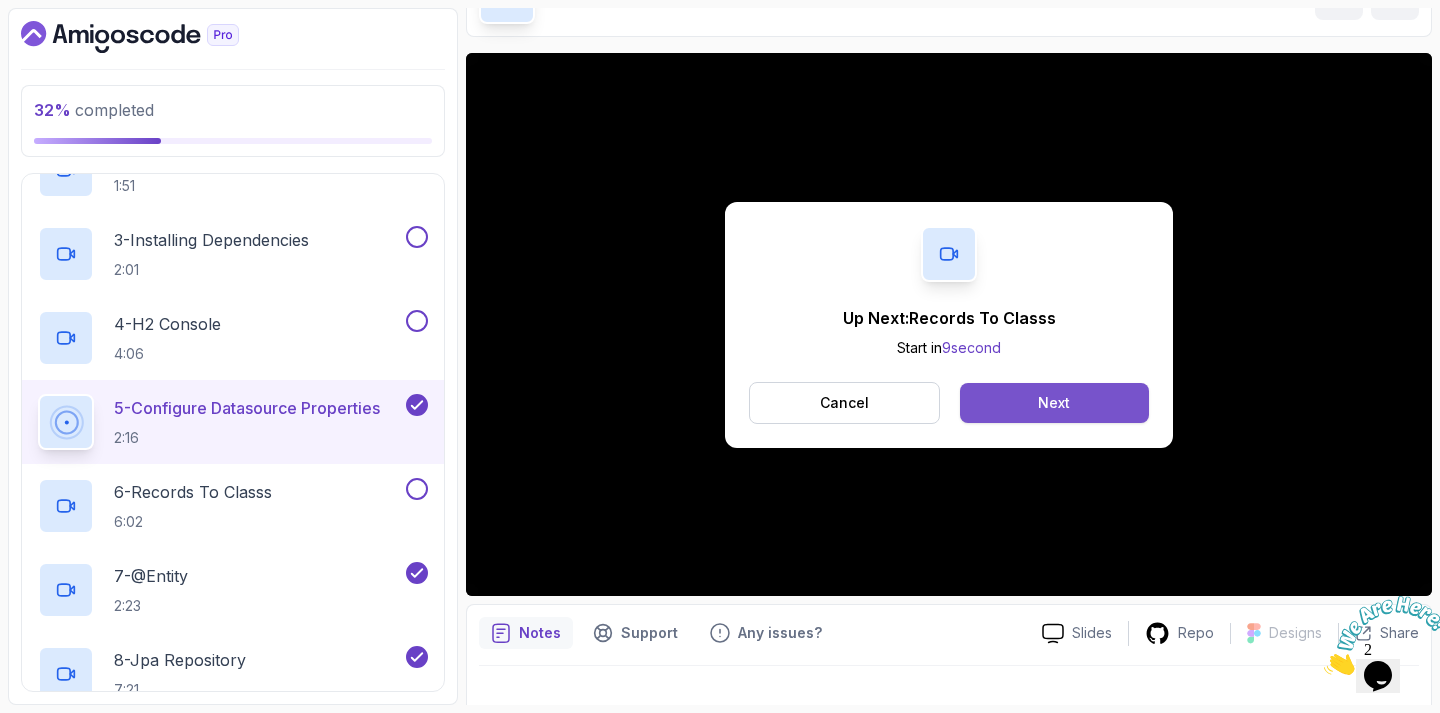 click on "Next" at bounding box center [1054, 403] 